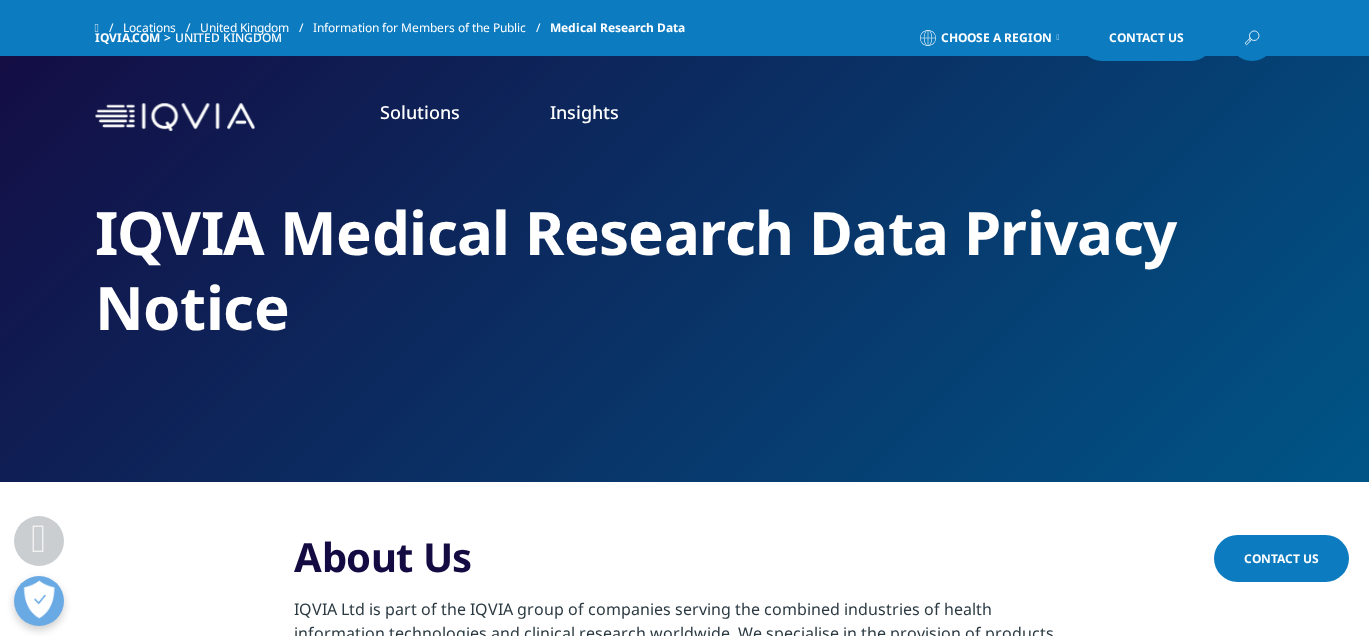 scroll, scrollTop: 600, scrollLeft: 0, axis: vertical 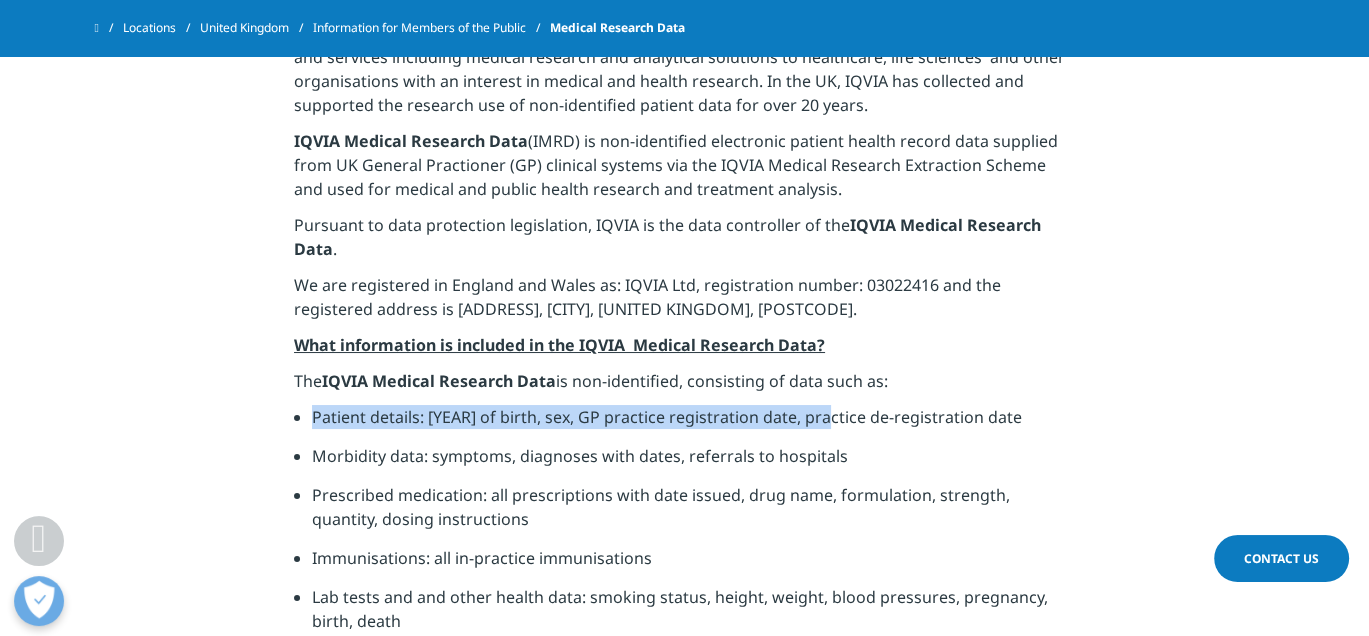 drag, startPoint x: 317, startPoint y: 415, endPoint x: 824, endPoint y: 420, distance: 507.02466 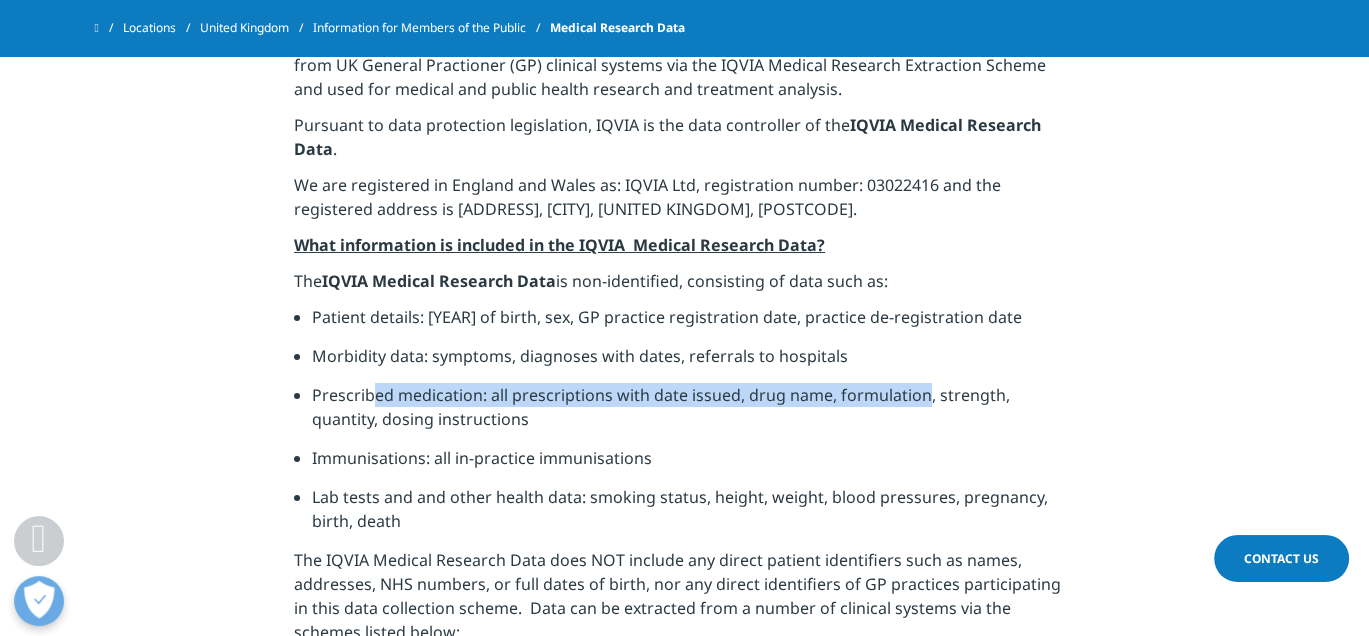 drag, startPoint x: 374, startPoint y: 395, endPoint x: 921, endPoint y: 404, distance: 547.07404 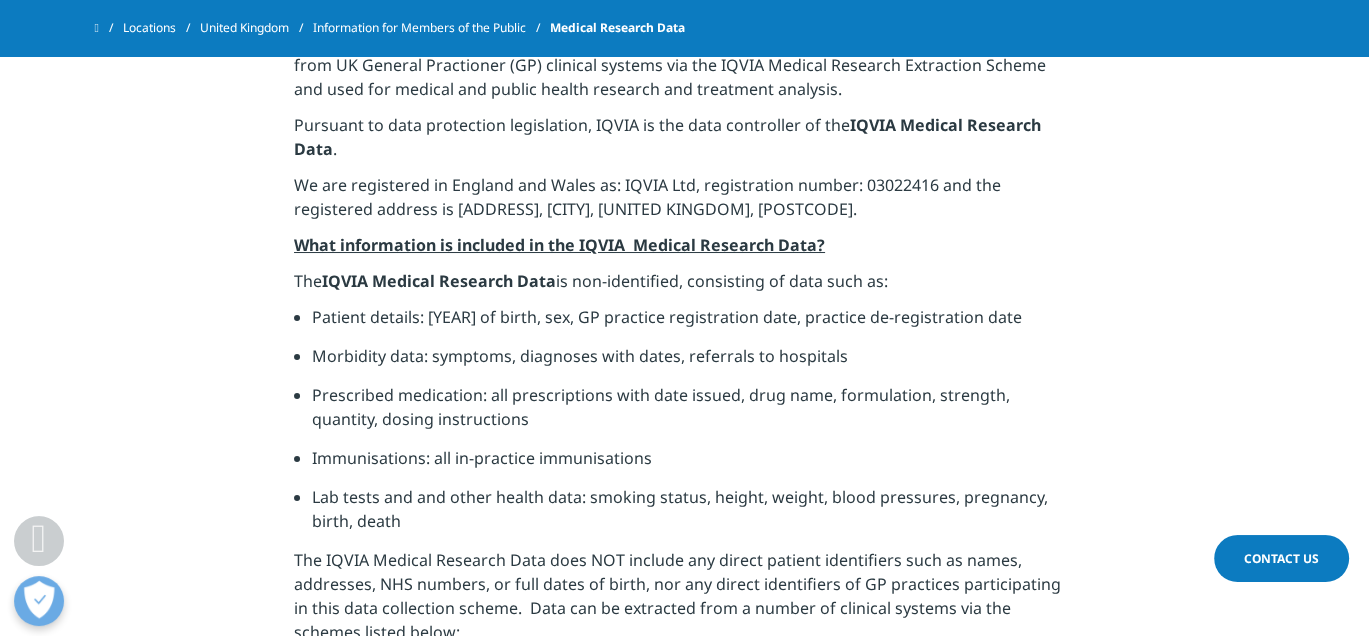 click on "Immunisations: all in-practice immunisations" at bounding box center (693, 465) 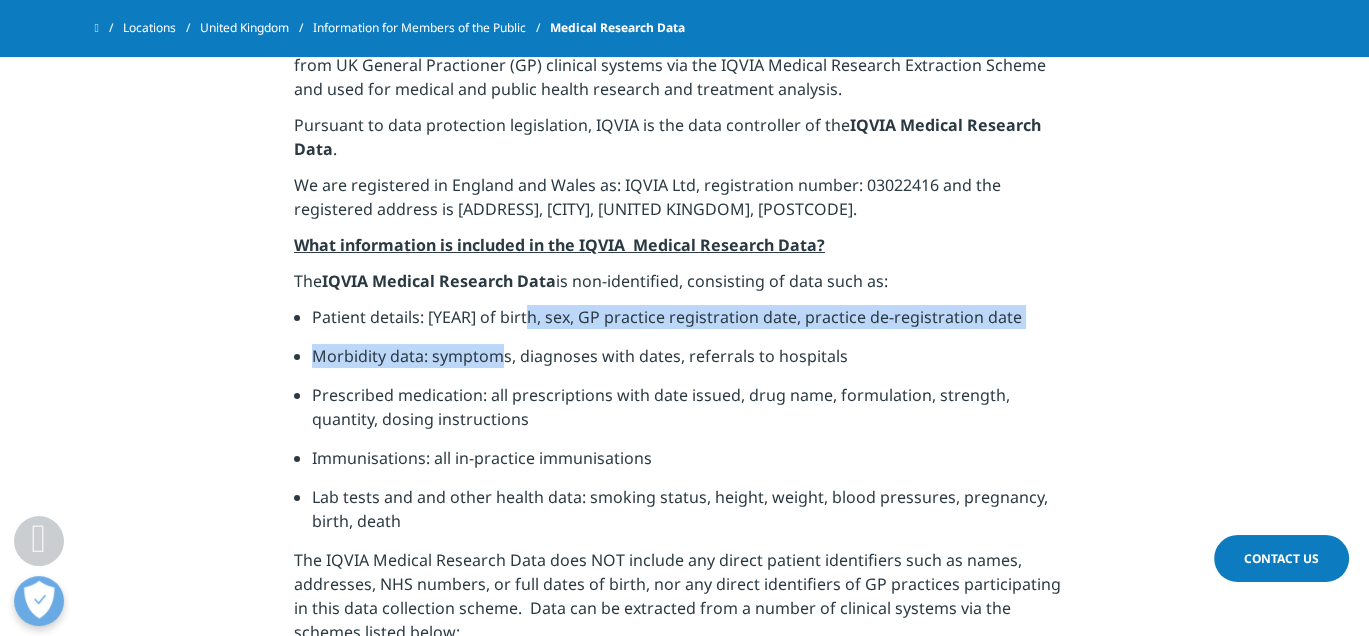 drag, startPoint x: 533, startPoint y: 340, endPoint x: 545, endPoint y: 339, distance: 12.0415945 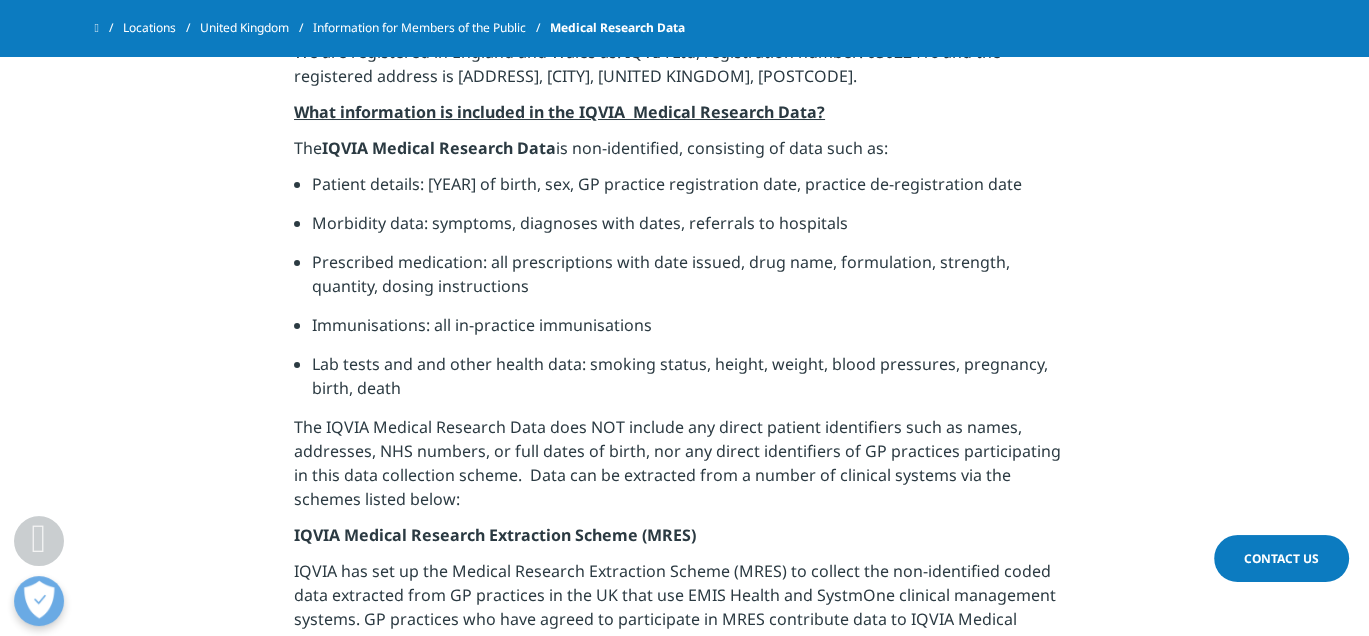 scroll, scrollTop: 900, scrollLeft: 0, axis: vertical 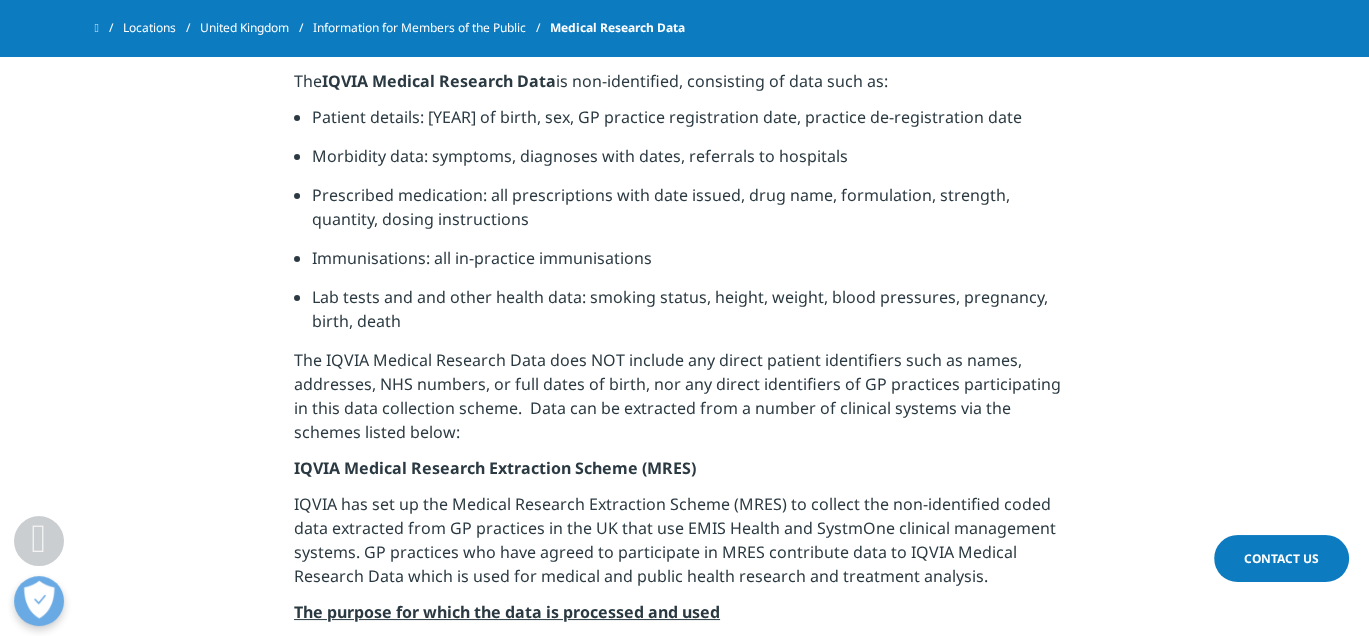 click on "The IQVIA Medical Research Data does NOT include any direct patient identifiers such as names, addresses, NHS numbers, or full dates of birth, nor any direct identifiers of GP practices participating in this data collection scheme.  Data can be extracted from a number of clinical systems via the schemes listed below:" at bounding box center [684, 402] 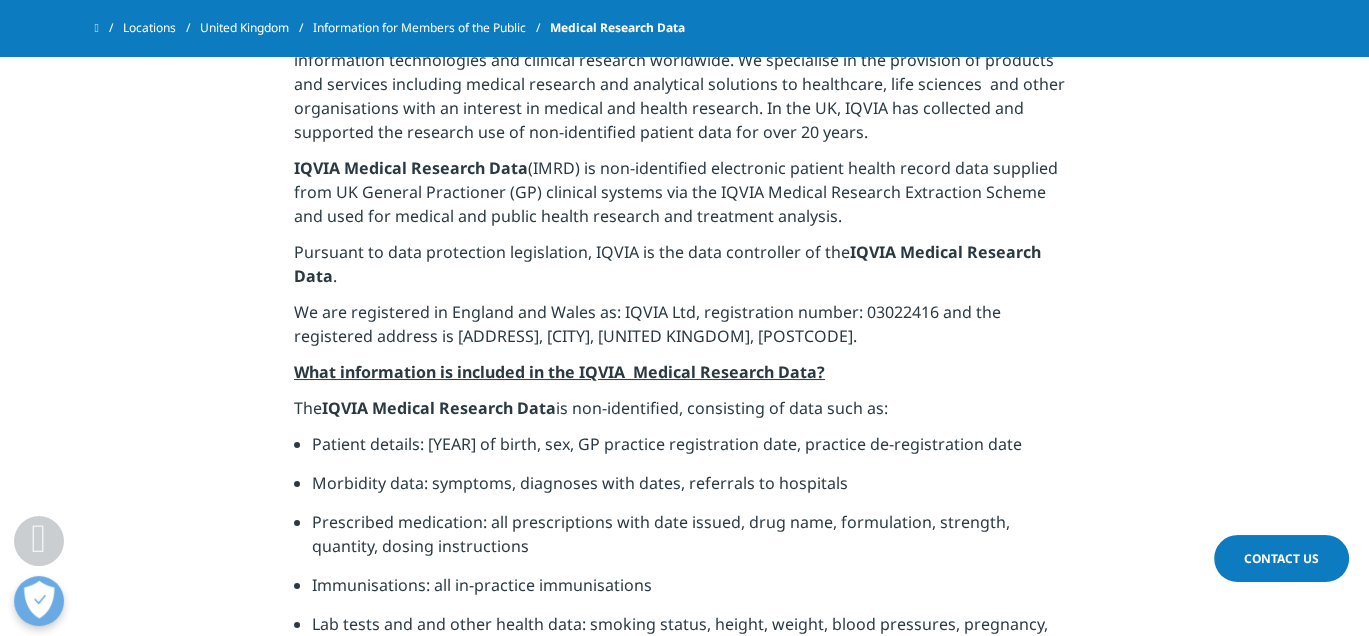 scroll, scrollTop: 500, scrollLeft: 0, axis: vertical 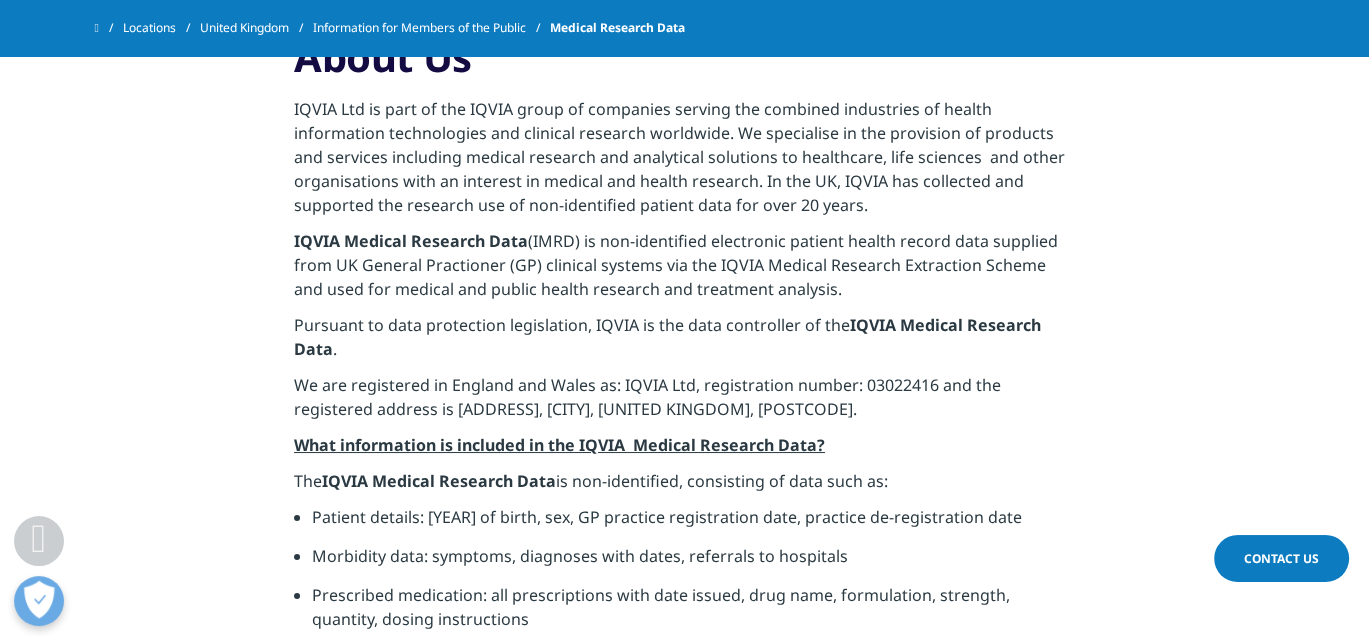 click on "Patient details: year of birth, sex, GP practice registration date, practice de-registration date" at bounding box center [693, 524] 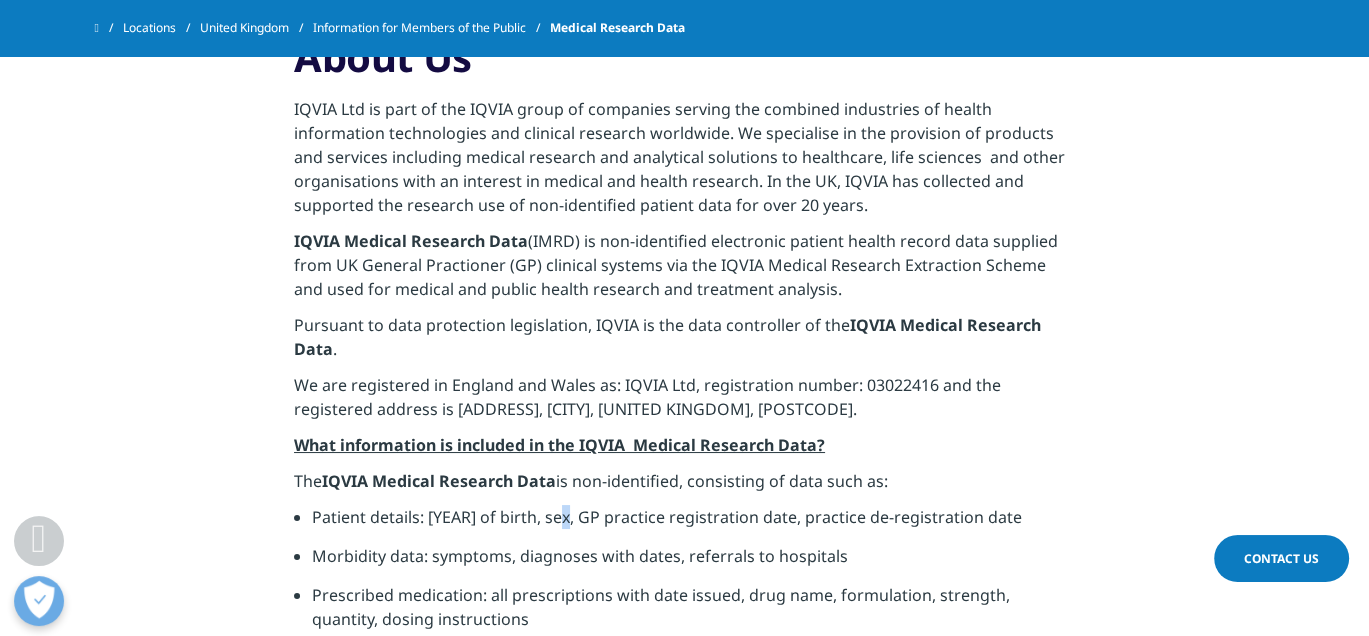 click on "Patient details: year of birth, sex, GP practice registration date, practice de-registration date" at bounding box center (693, 524) 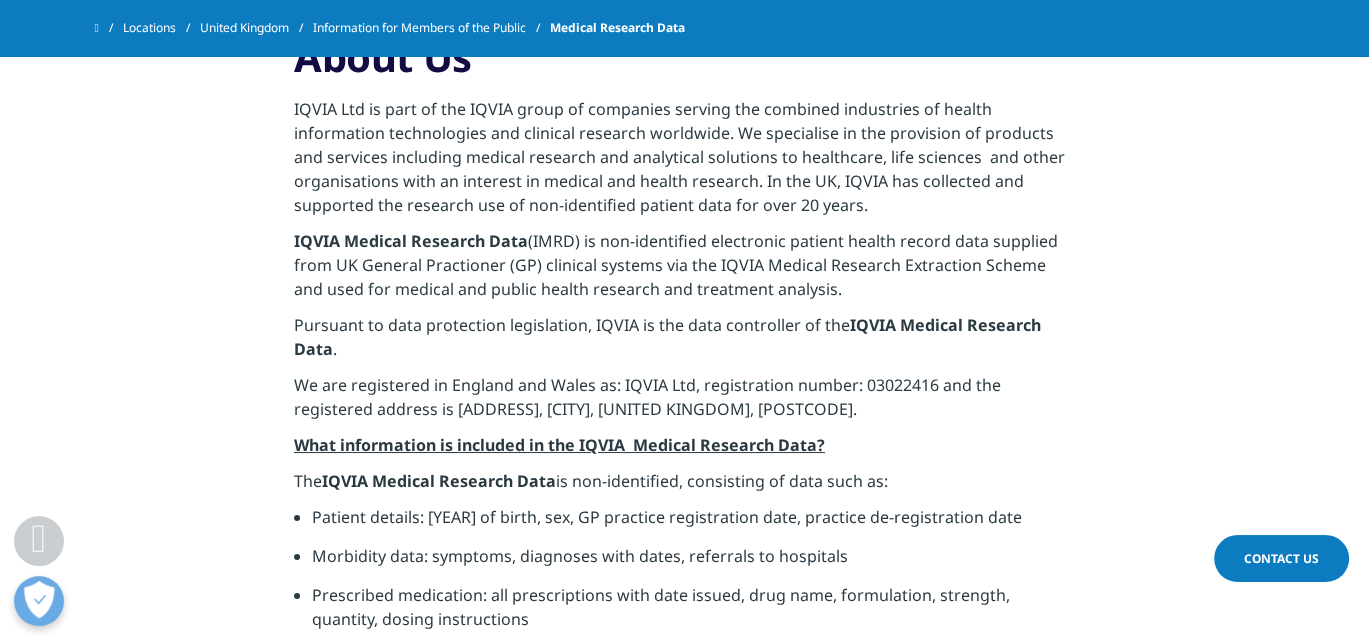 drag, startPoint x: 567, startPoint y: 376, endPoint x: 578, endPoint y: 350, distance: 28.231188 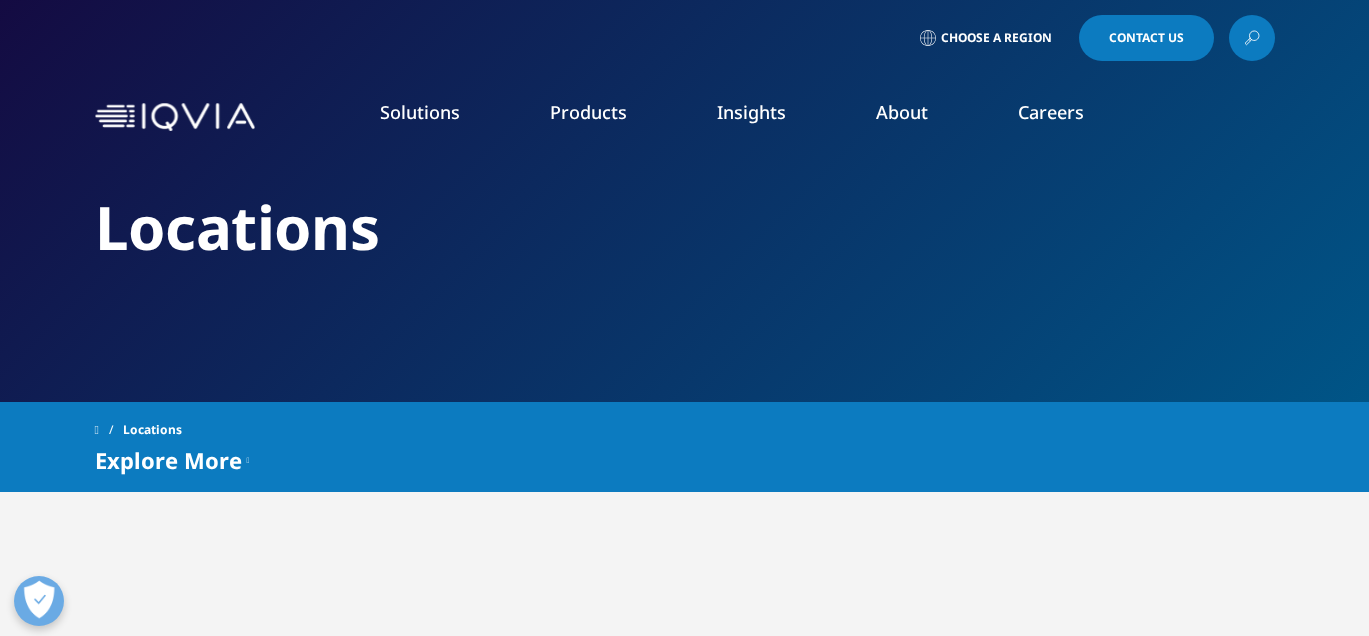 scroll, scrollTop: 0, scrollLeft: 0, axis: both 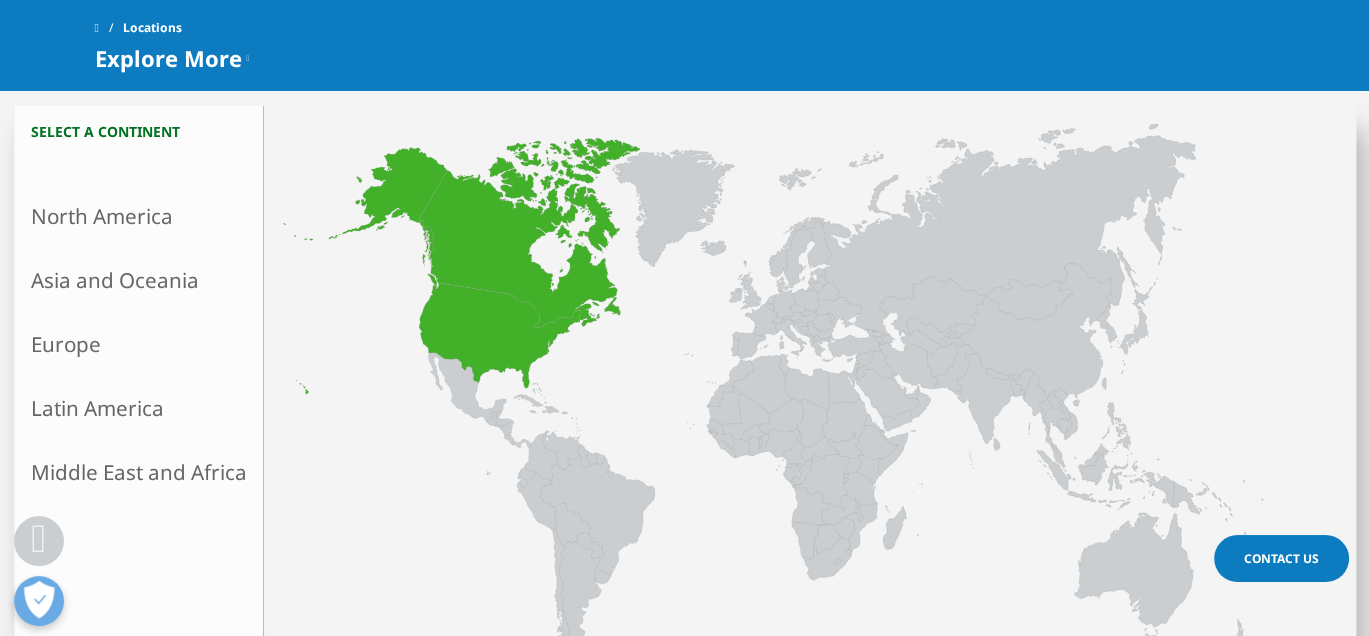 drag, startPoint x: 94, startPoint y: 239, endPoint x: 131, endPoint y: 205, distance: 50.24938 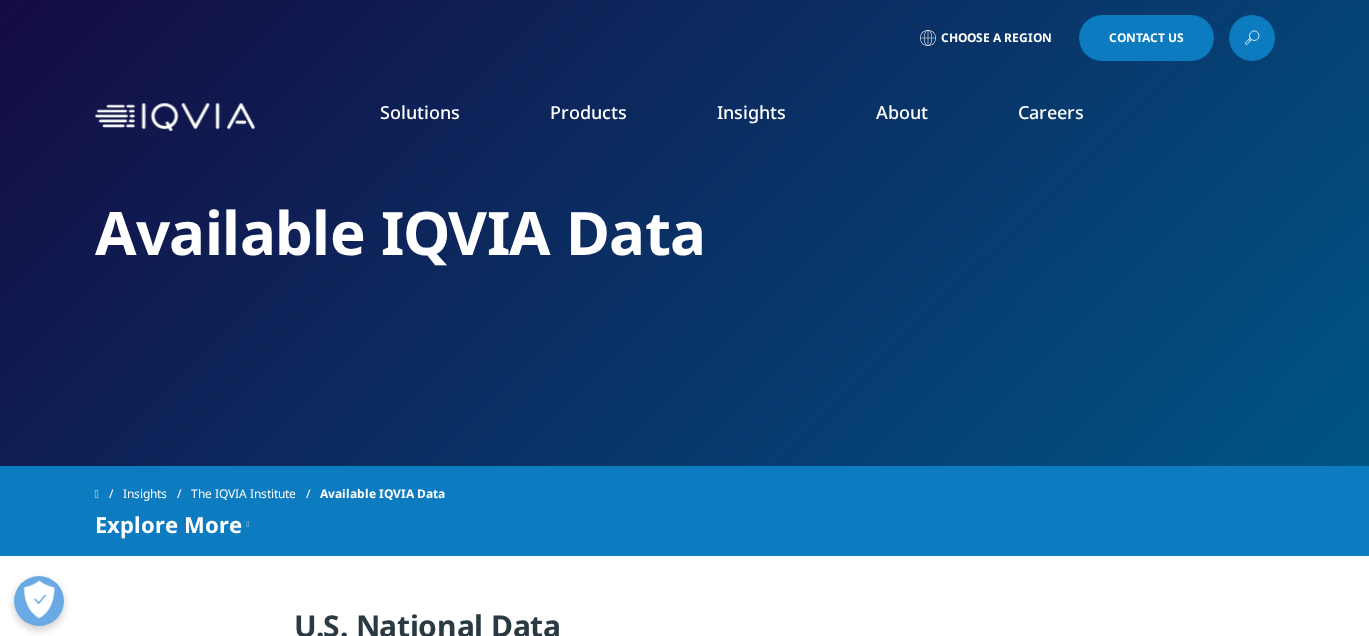 scroll, scrollTop: 312, scrollLeft: 0, axis: vertical 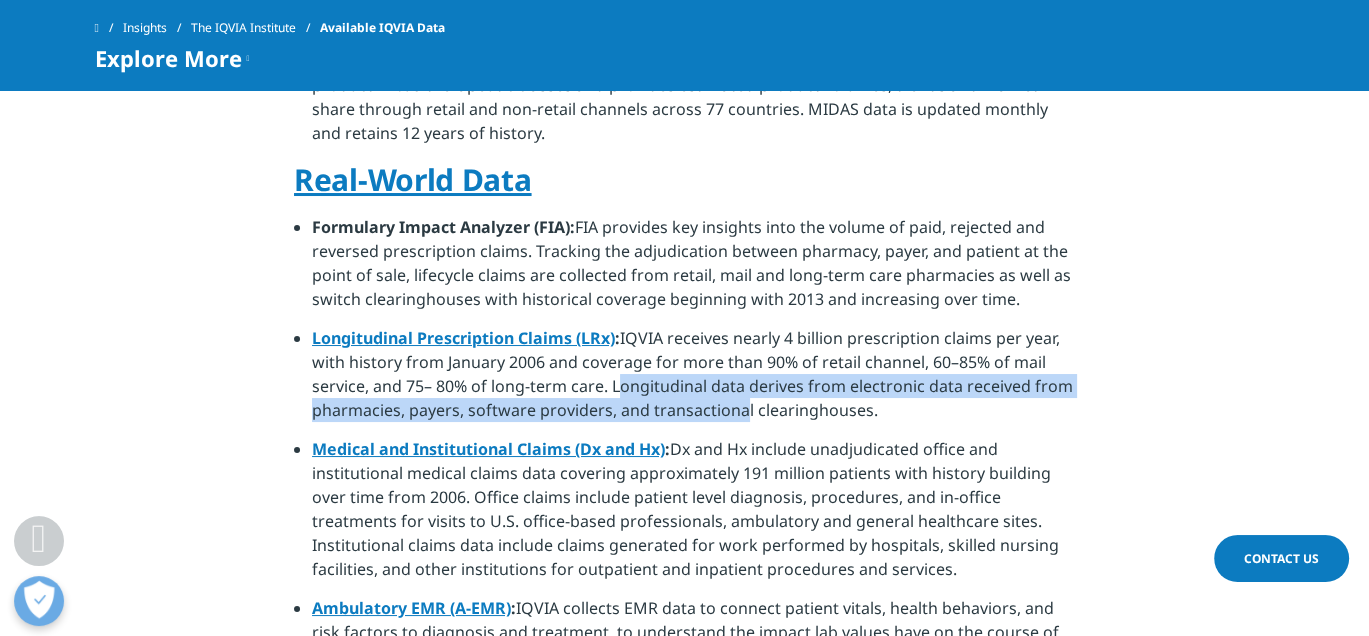 drag, startPoint x: 612, startPoint y: 363, endPoint x: 730, endPoint y: 385, distance: 120.033325 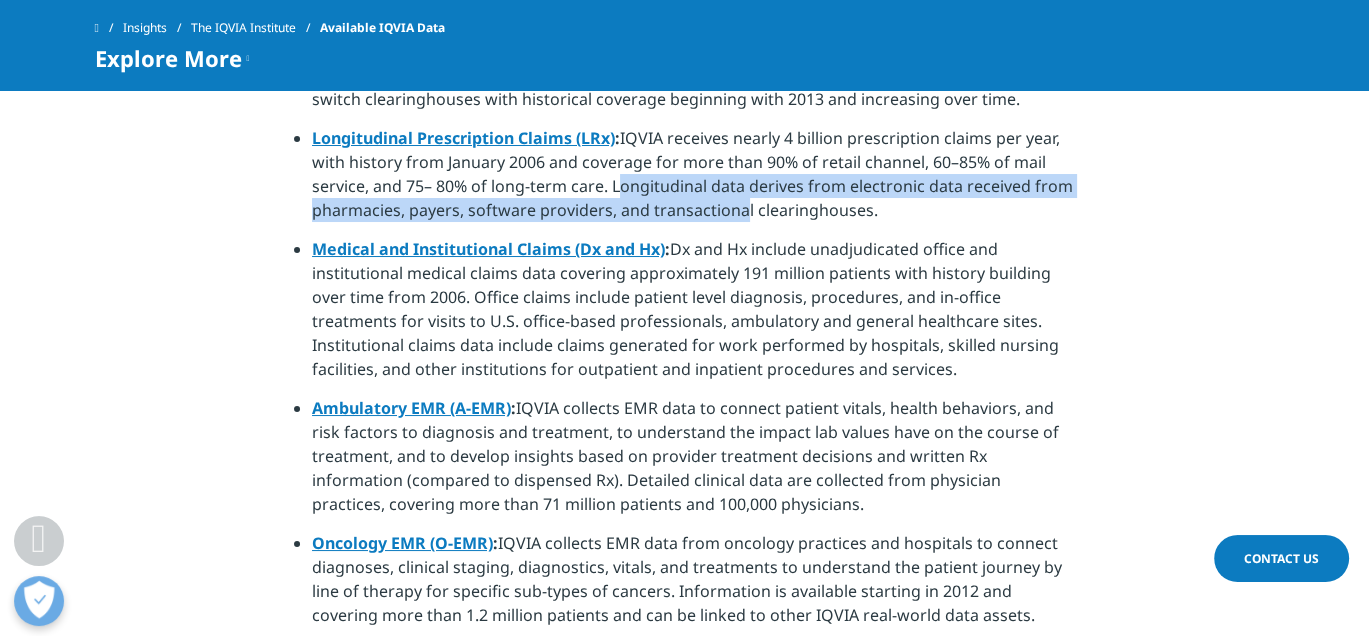 scroll, scrollTop: 1000, scrollLeft: 0, axis: vertical 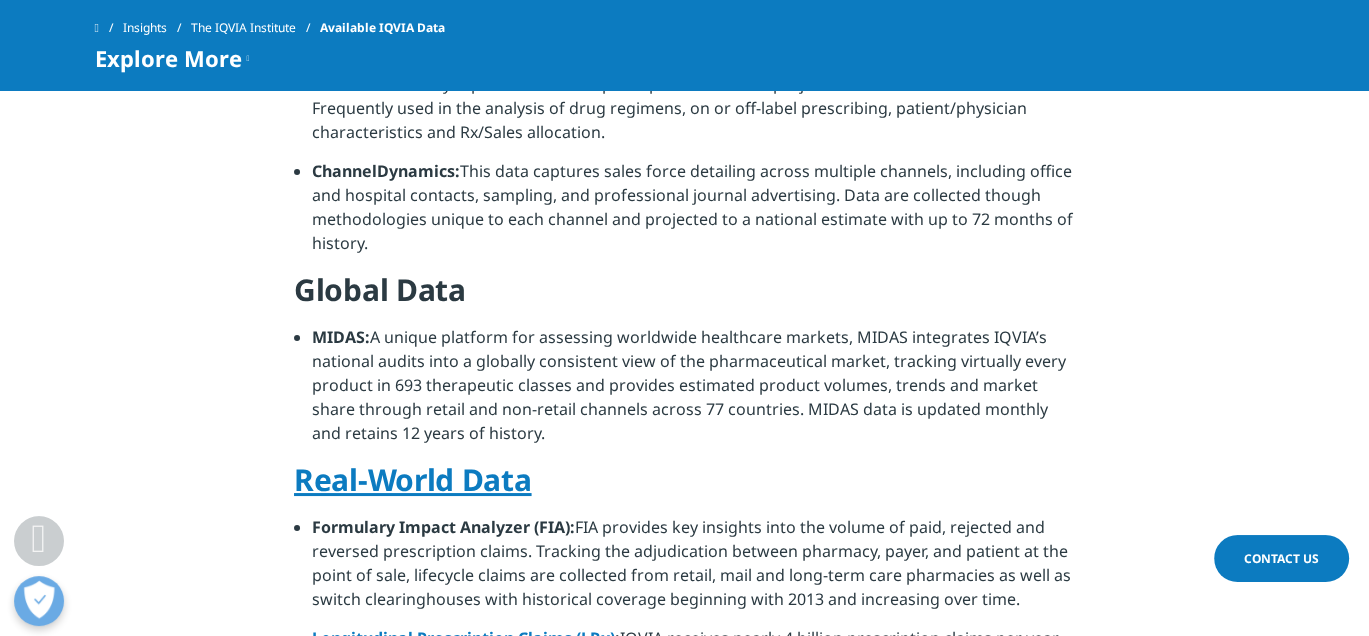 click on "Insights" at bounding box center [157, 28] 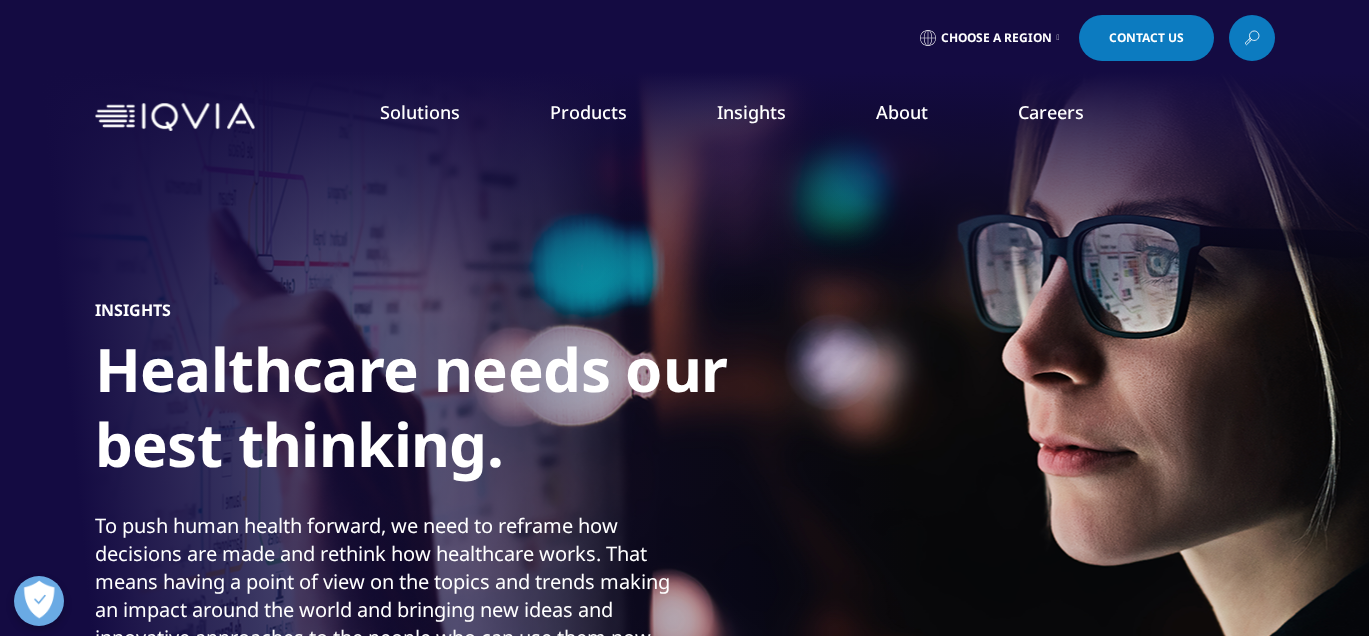 scroll, scrollTop: 0, scrollLeft: 0, axis: both 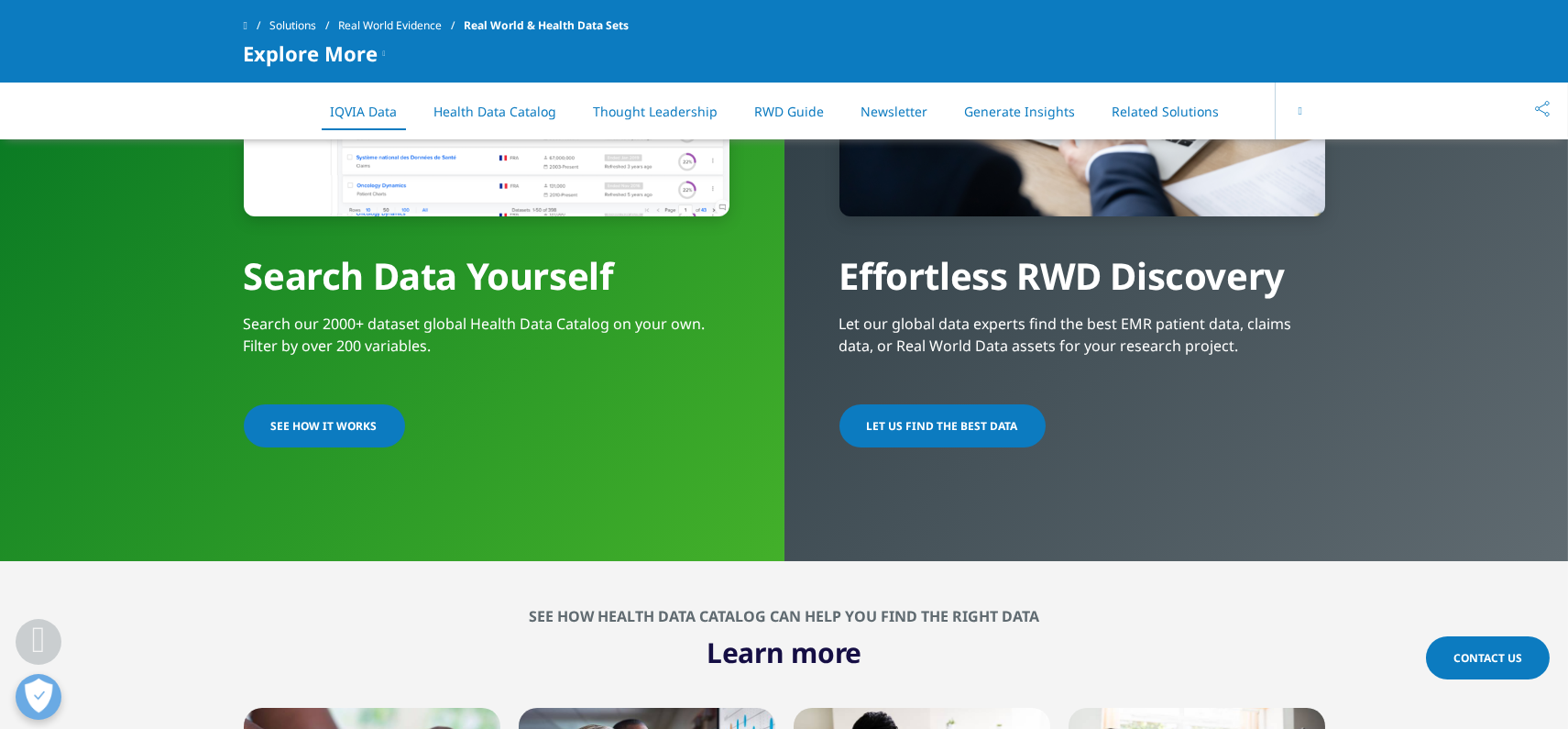 click on "SEE HOW IT WORKS" at bounding box center (324, 425) 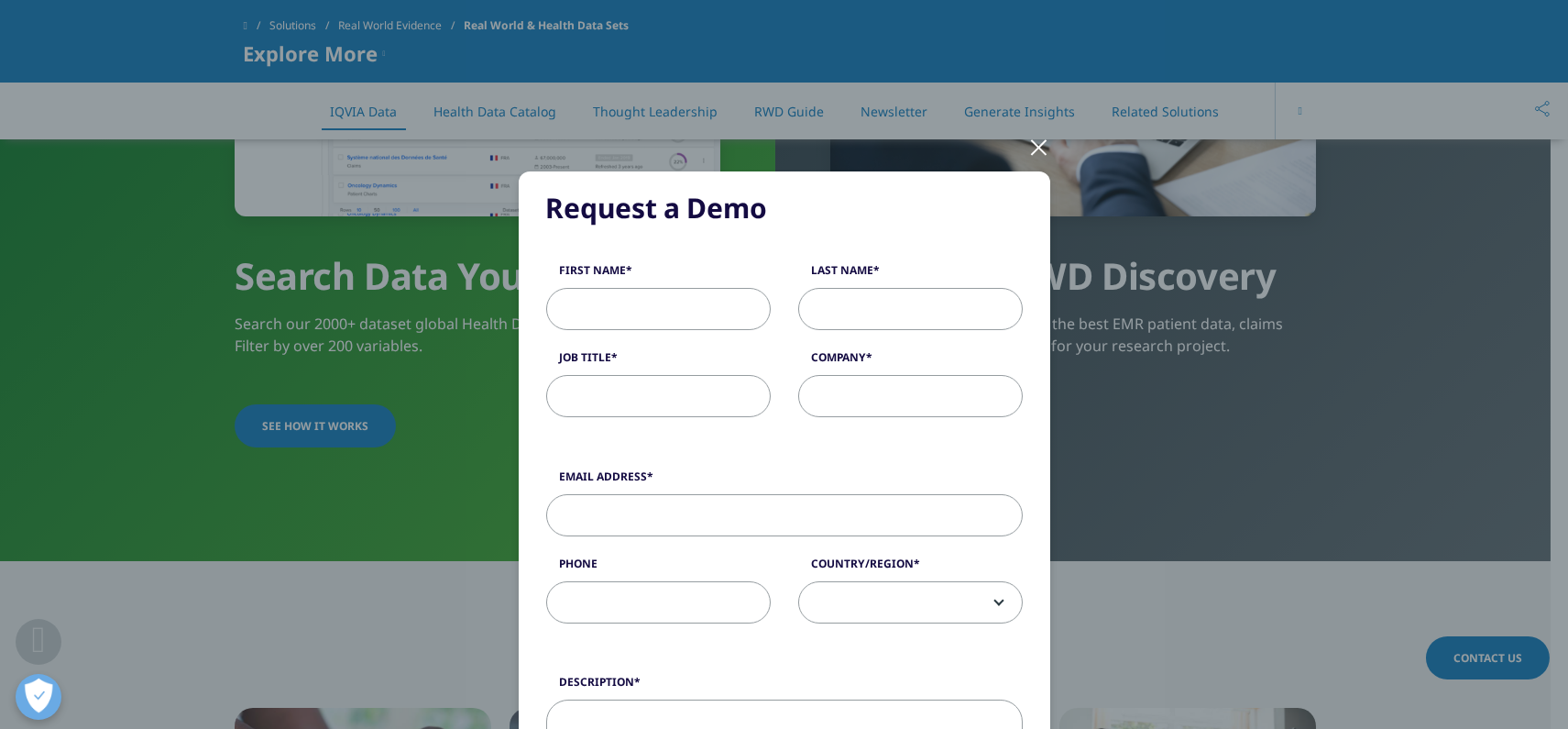 click at bounding box center [1039, 146] 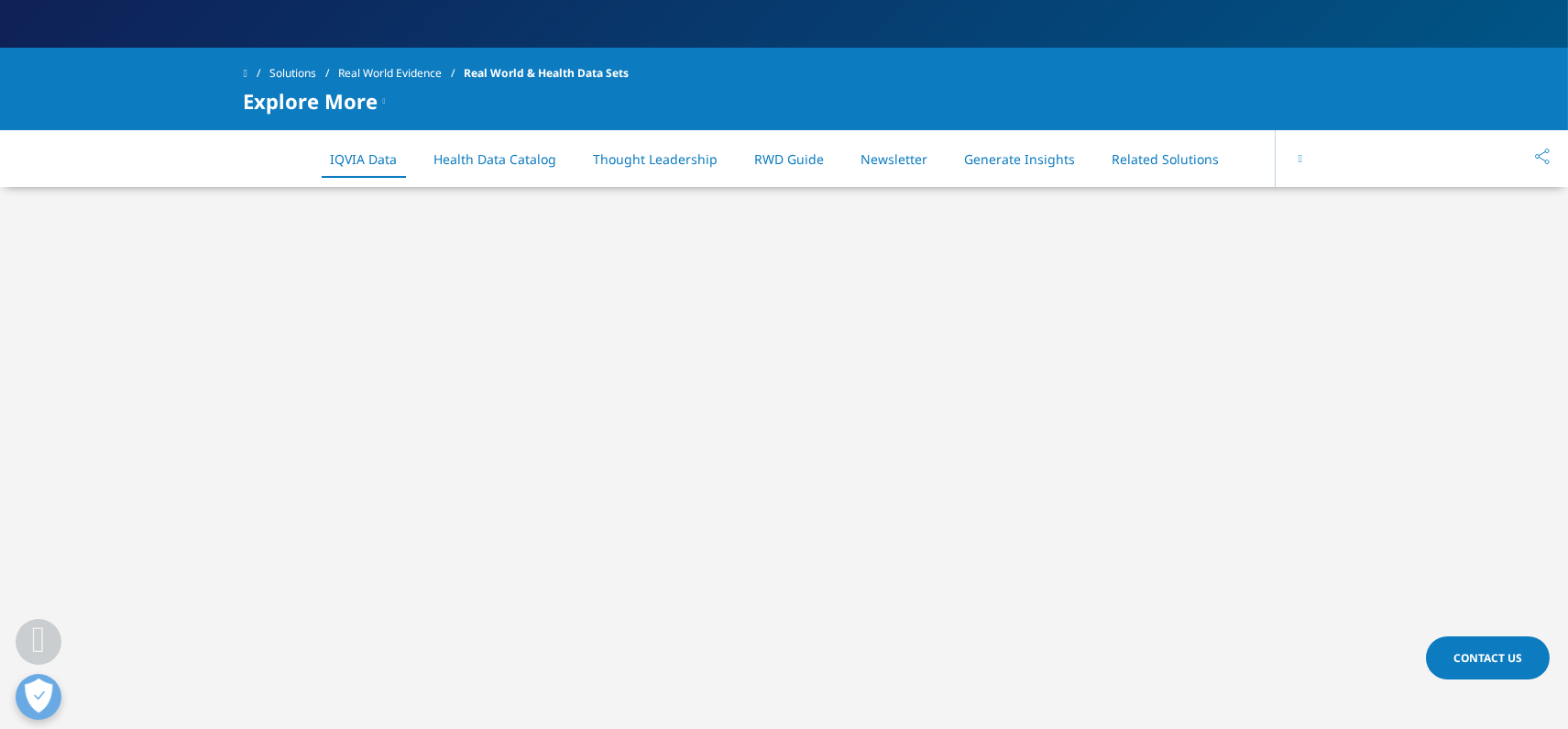 scroll, scrollTop: 619, scrollLeft: 0, axis: vertical 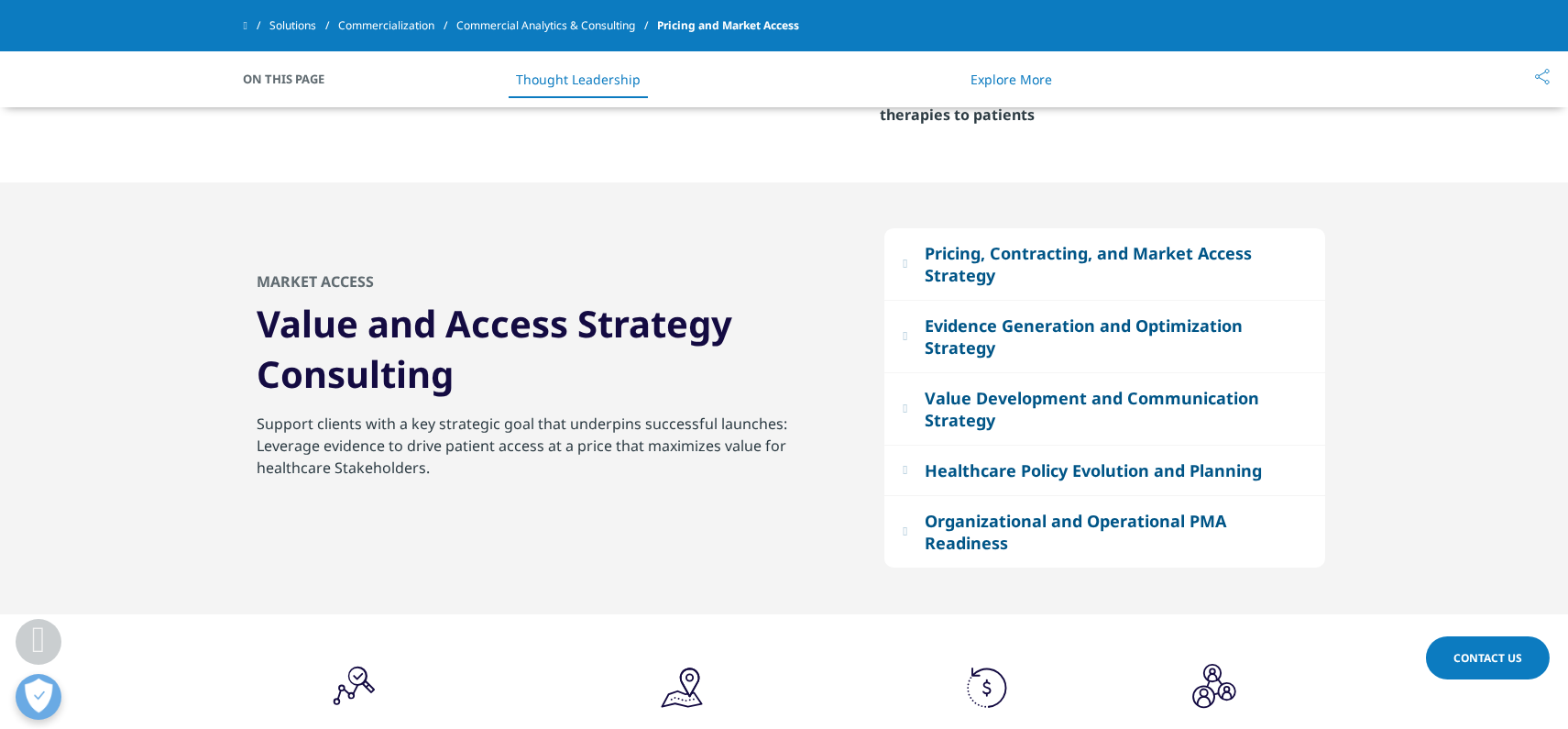 click at bounding box center [905, 263] 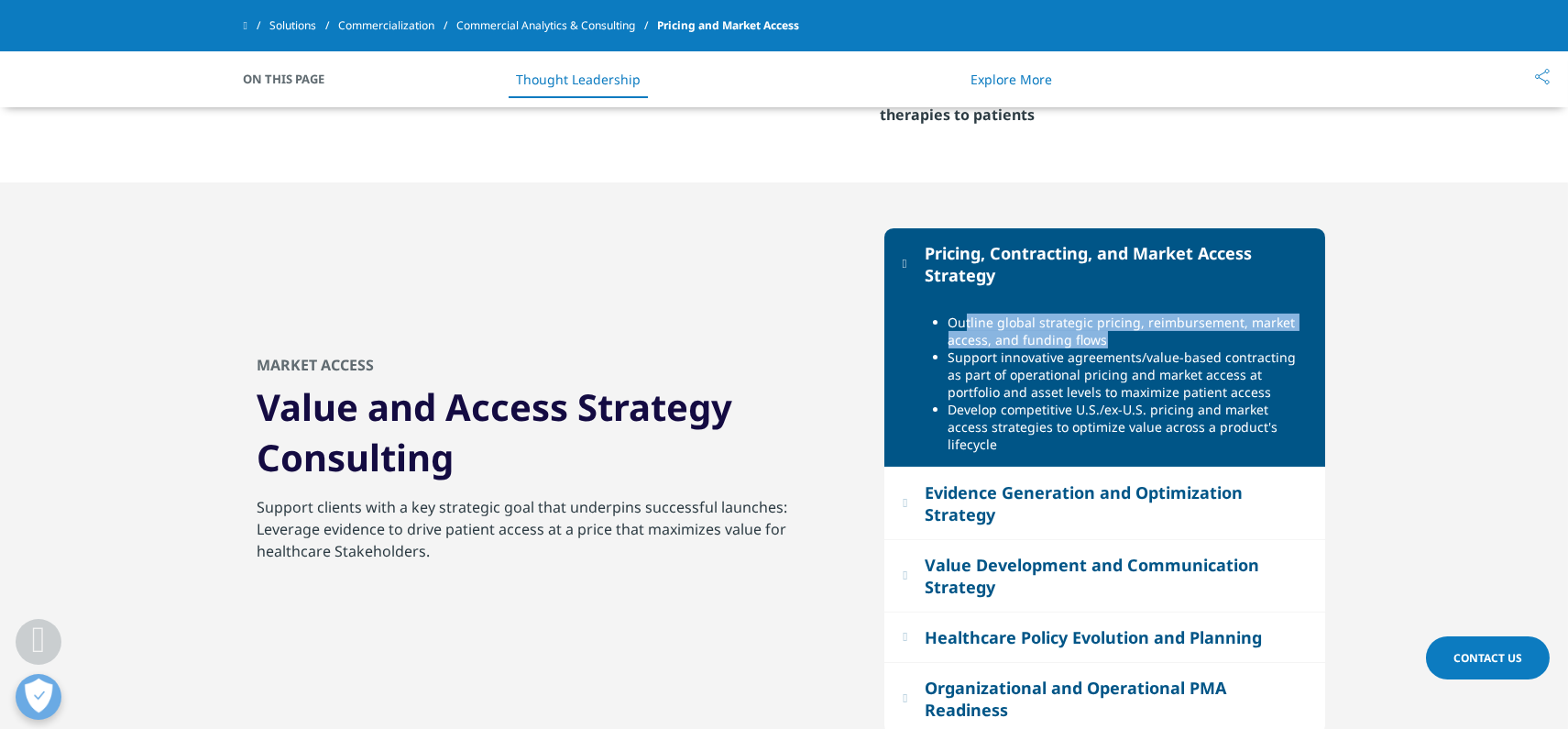 drag, startPoint x: 965, startPoint y: 321, endPoint x: 1152, endPoint y: 339, distance: 187.86431 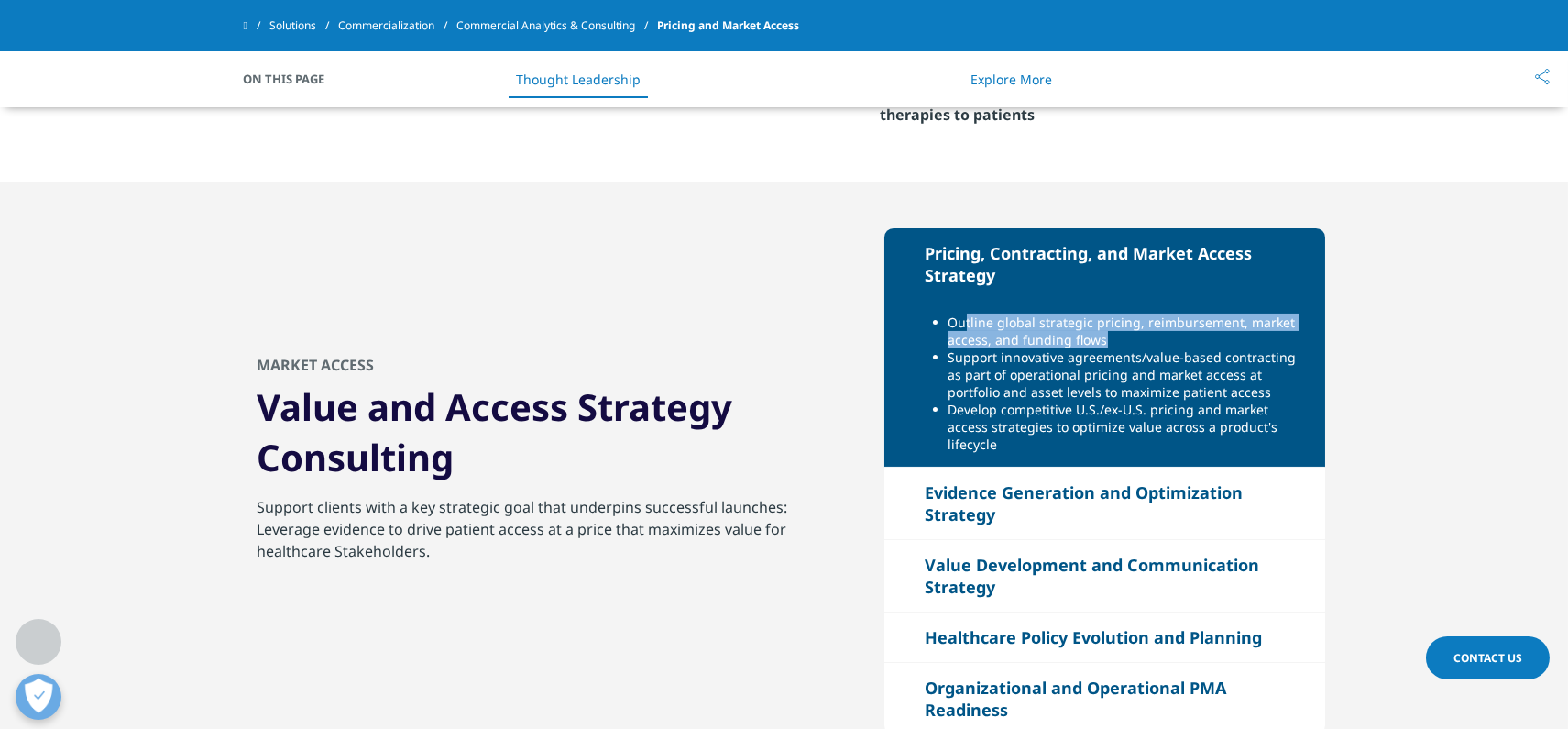click on "Outline global strategic pricing, reimbursement, market access, and funding flows" at bounding box center (1130, 331) 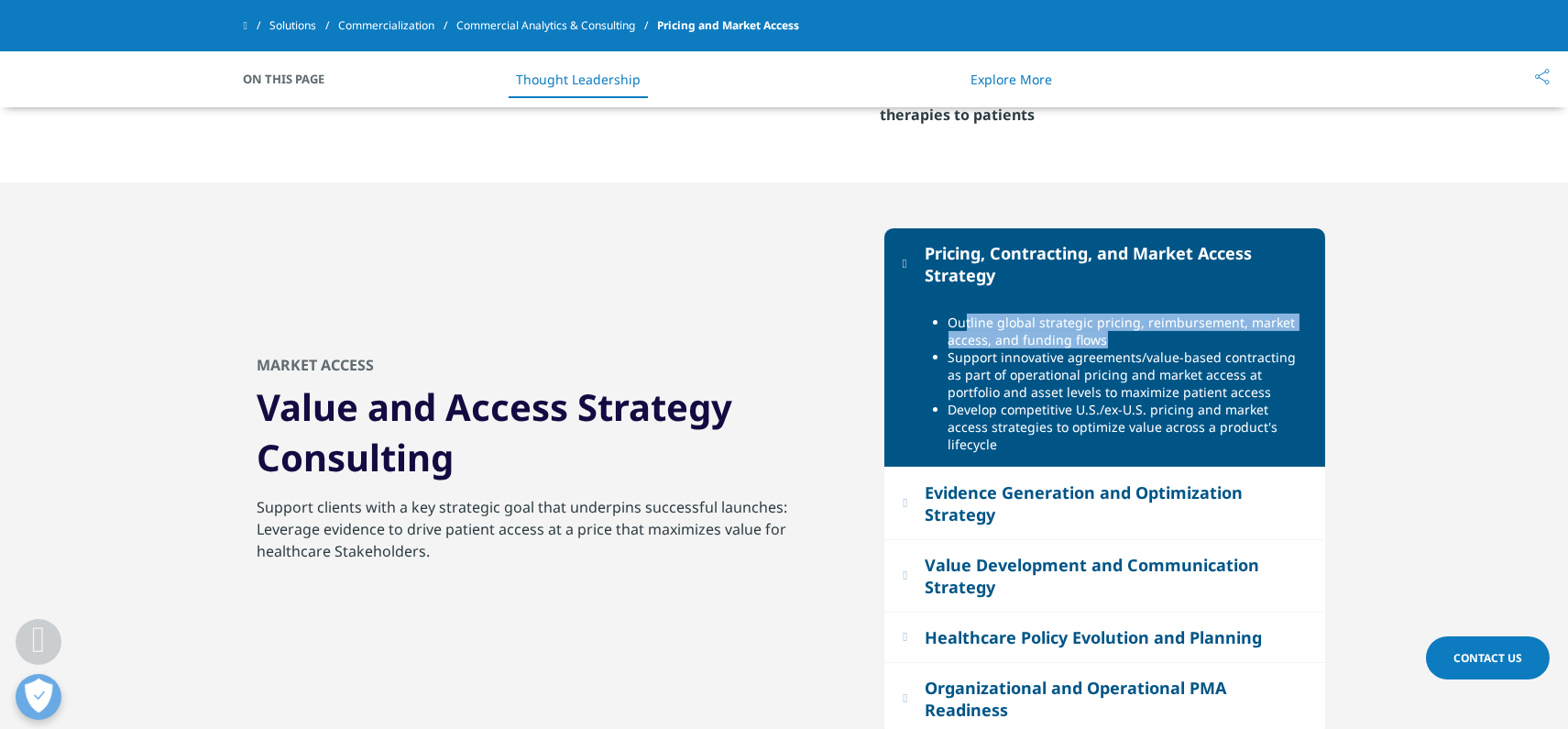 click on "Outline global strategic pricing, reimbursement, market access, and funding flows" at bounding box center (1130, 331) 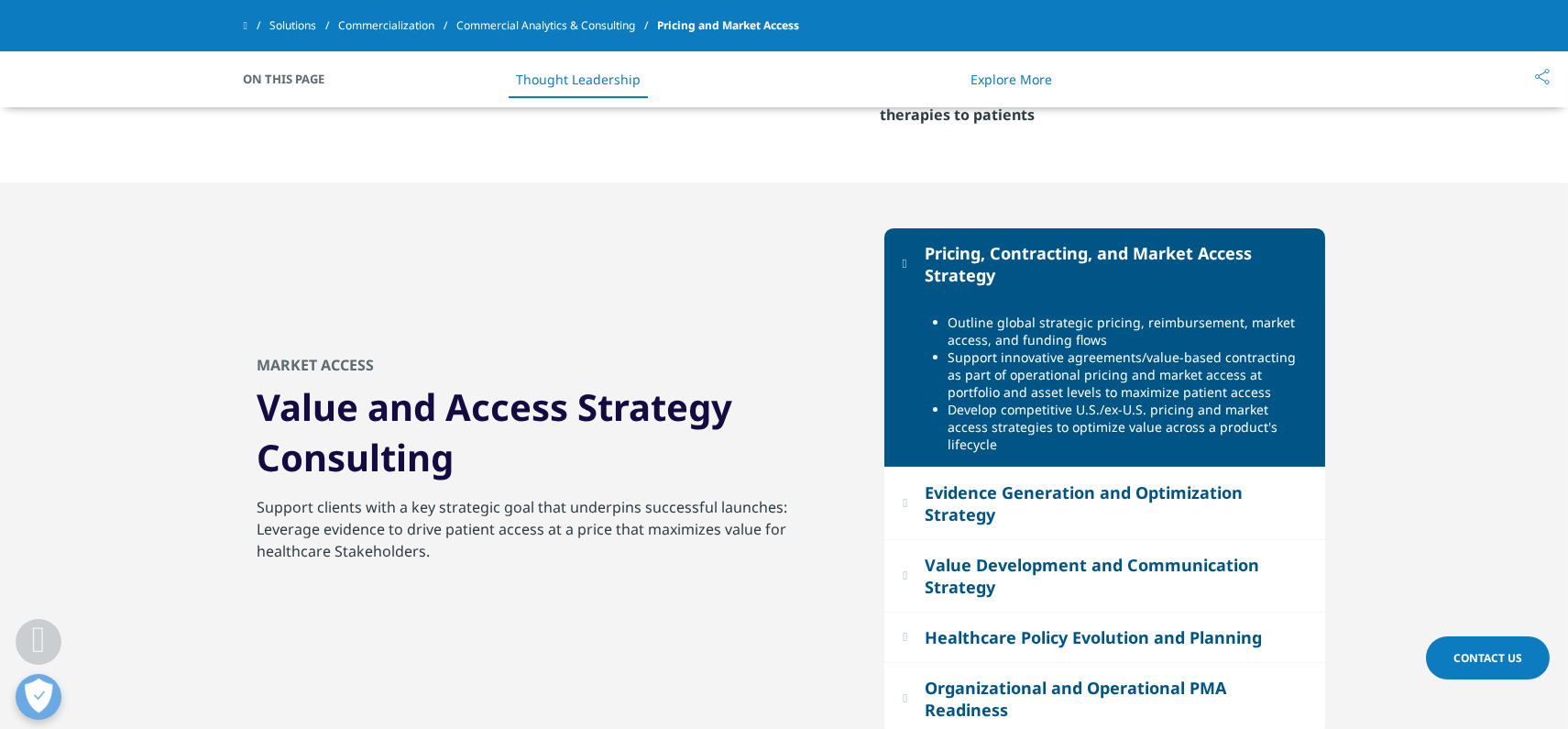 click on "Support clients with a key strategic goal that underpins successful launches:
Leverage evidence to drive patient access at a price that maximizes value for healthcare Stakeholders." at bounding box center (550, 553) 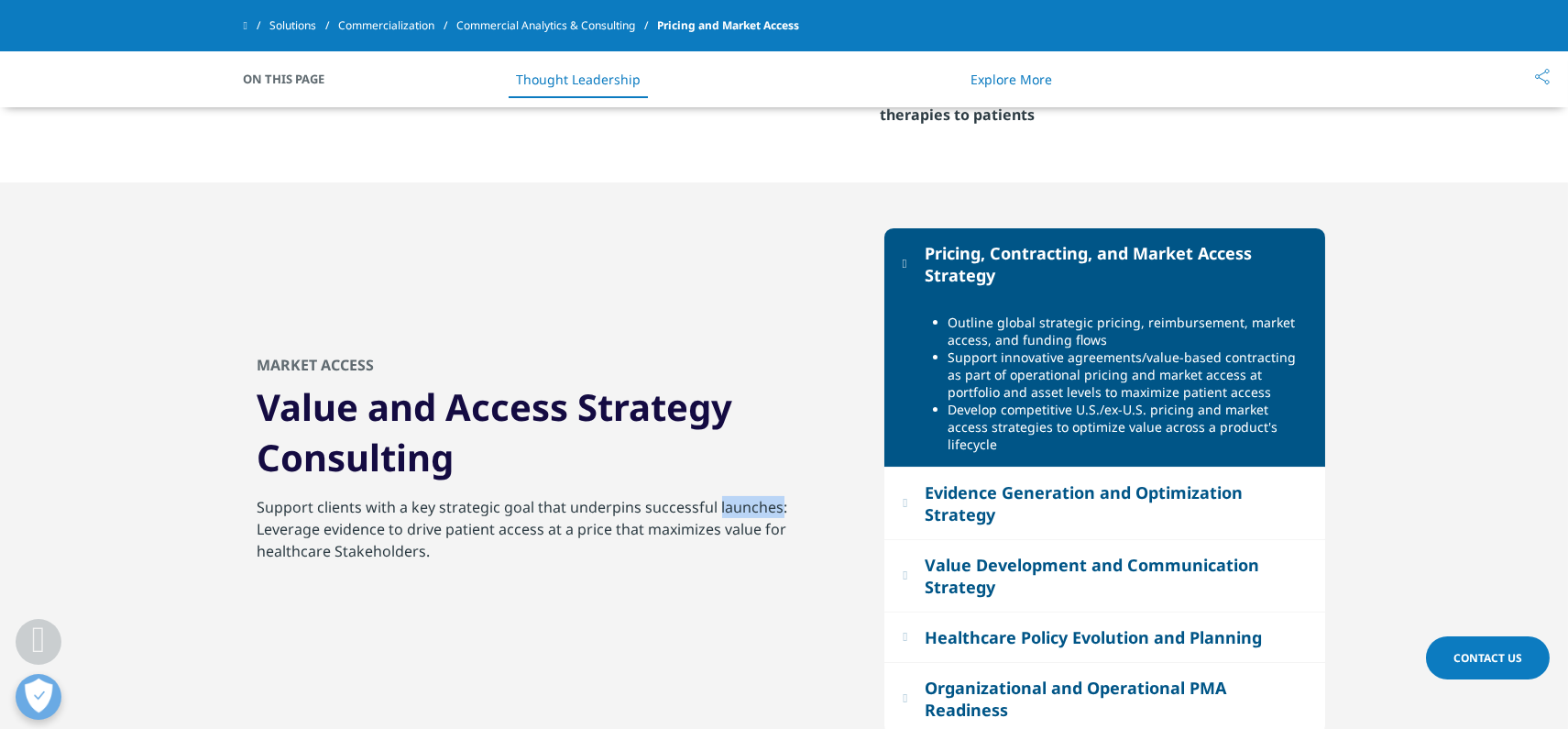 drag, startPoint x: 438, startPoint y: 503, endPoint x: 491, endPoint y: 502, distance: 53.009433 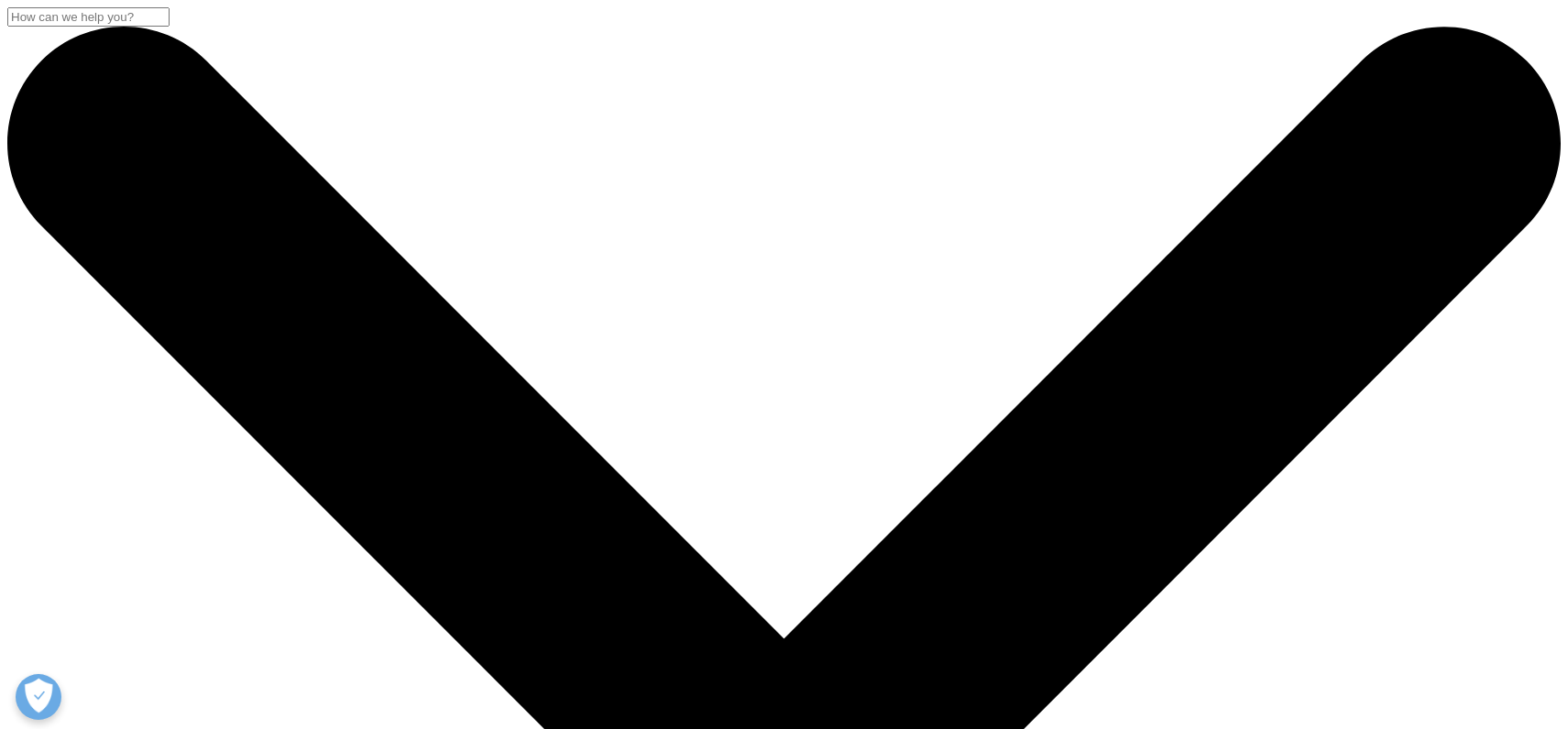 scroll, scrollTop: 0, scrollLeft: 0, axis: both 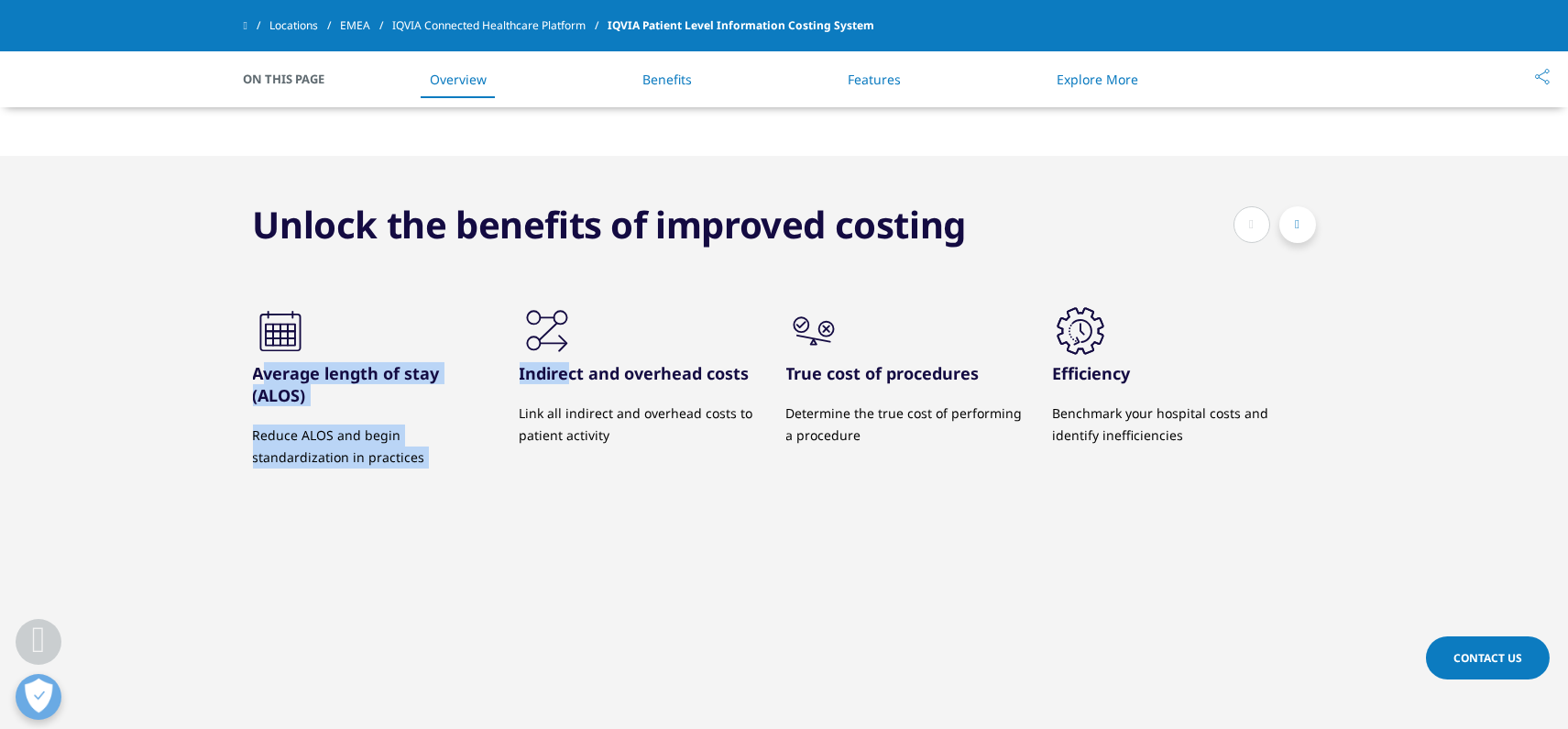 drag, startPoint x: 268, startPoint y: 372, endPoint x: 565, endPoint y: 372, distance: 297 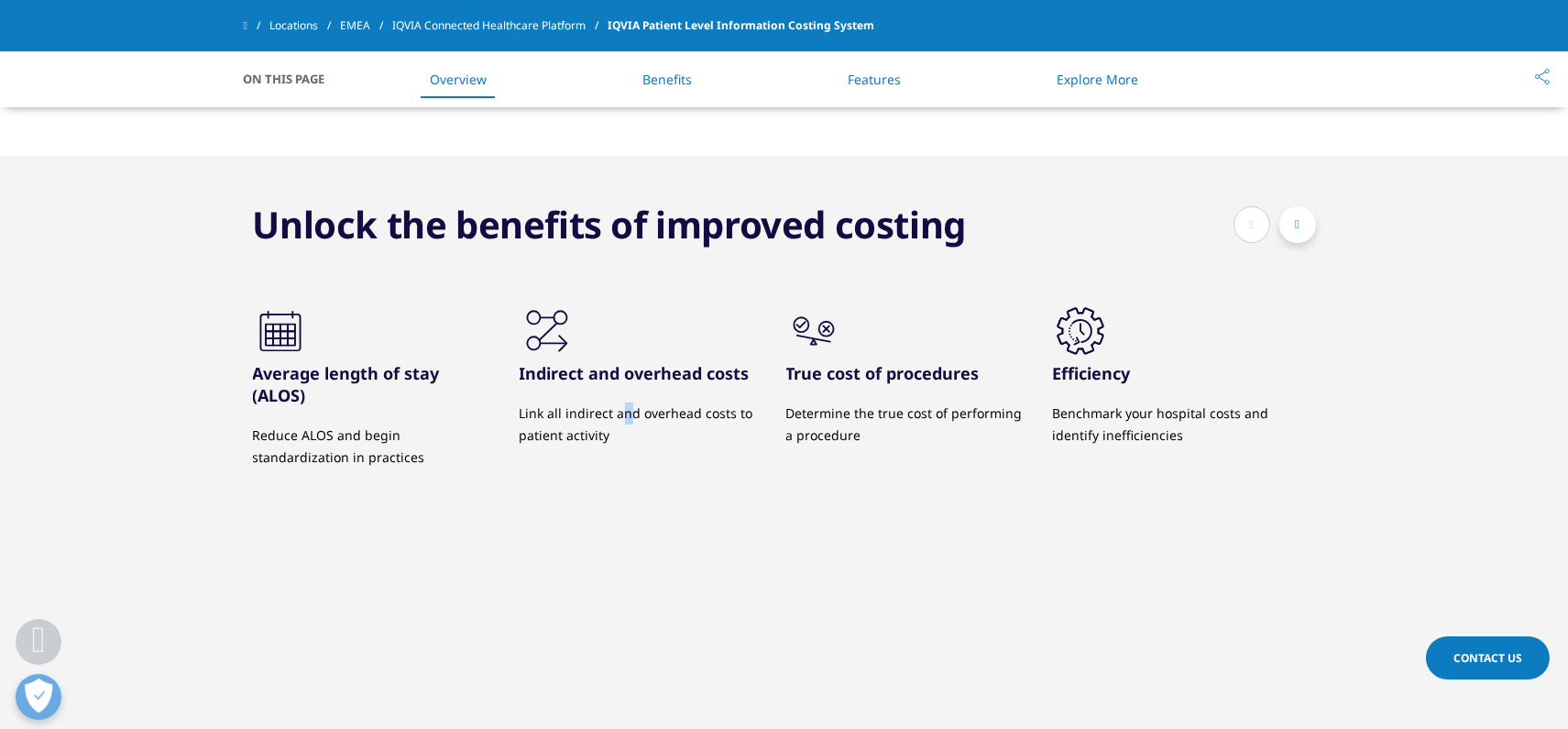 drag, startPoint x: 565, startPoint y: 373, endPoint x: 625, endPoint y: 405, distance: 68 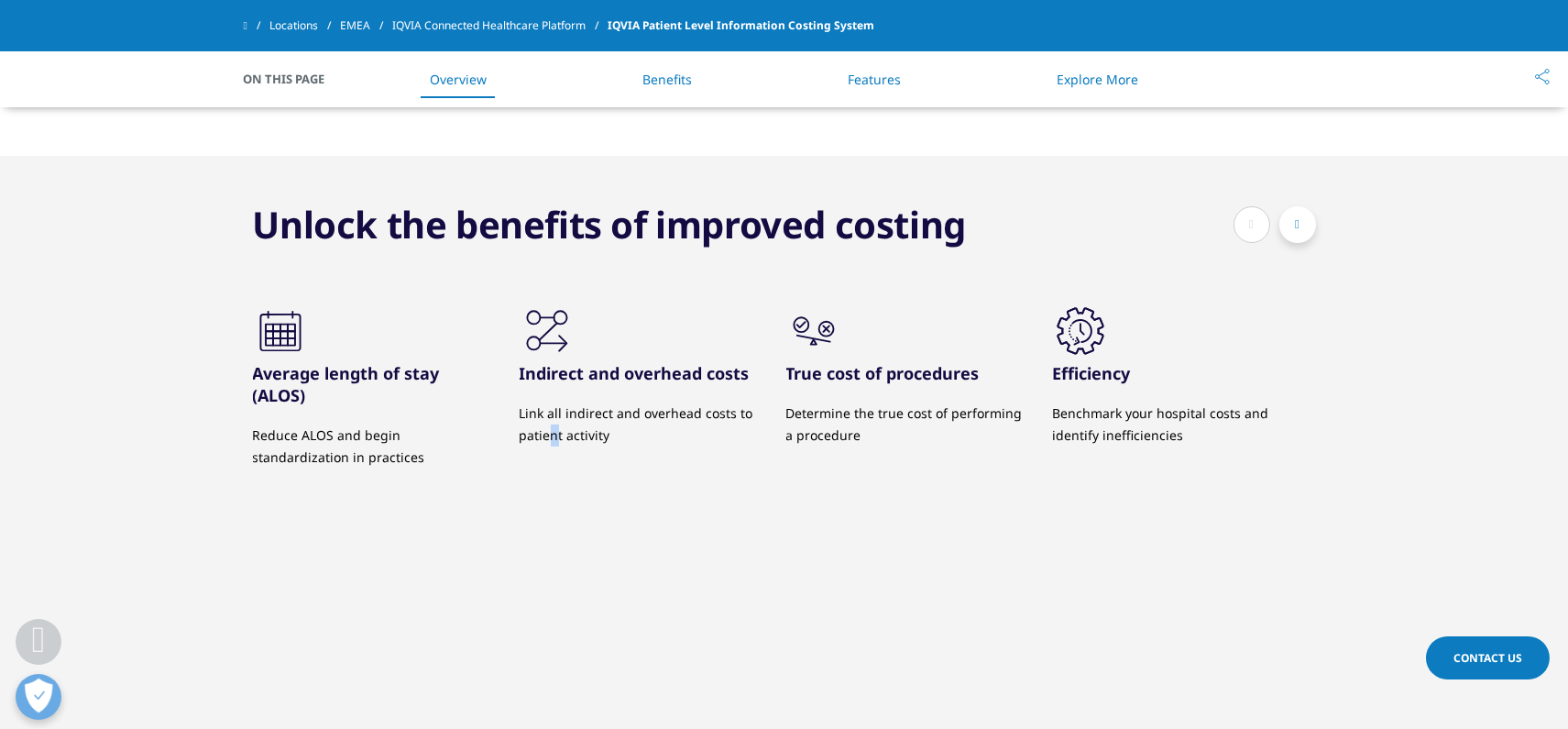 drag, startPoint x: 625, startPoint y: 405, endPoint x: 554, endPoint y: 433, distance: 76.32169 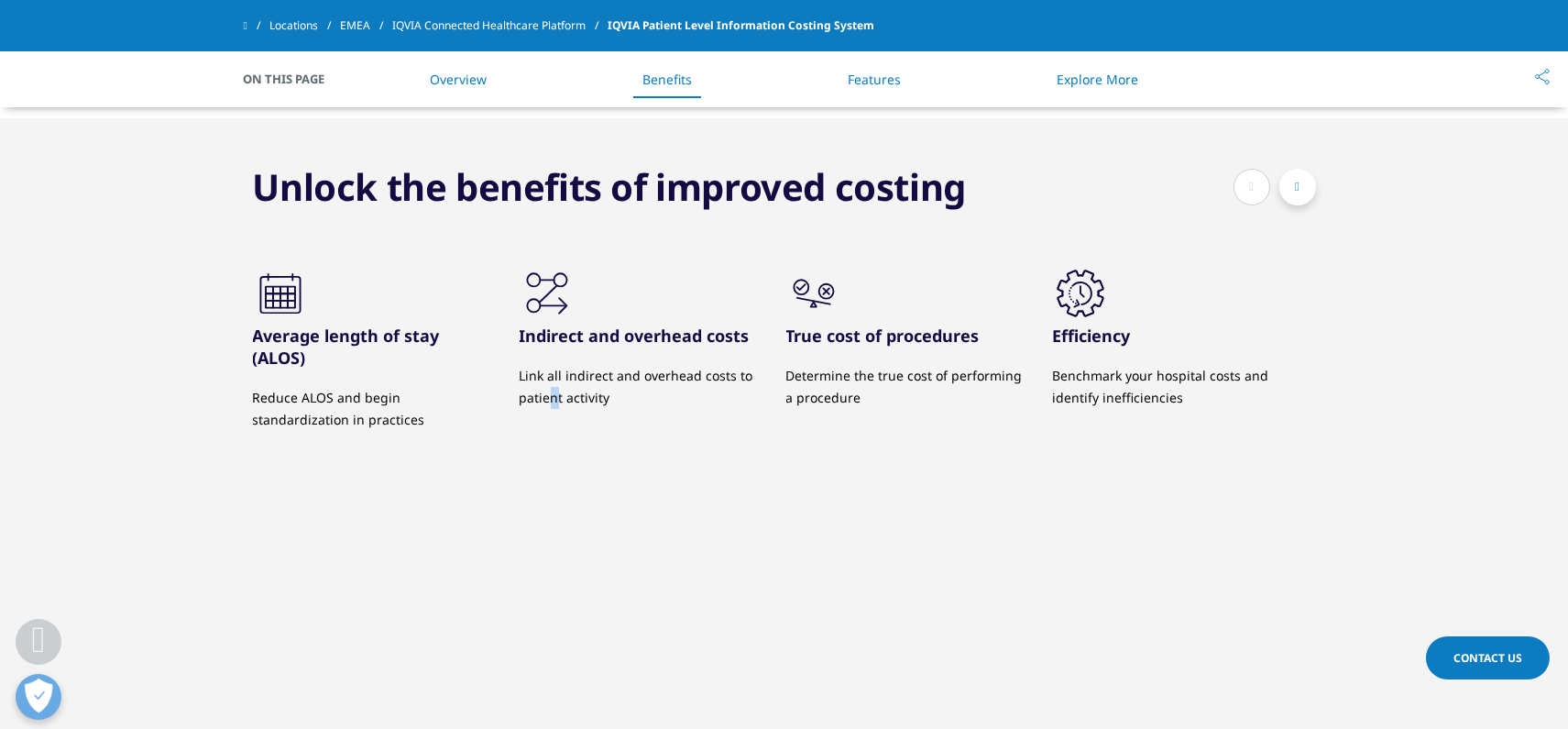 scroll, scrollTop: 1146, scrollLeft: 0, axis: vertical 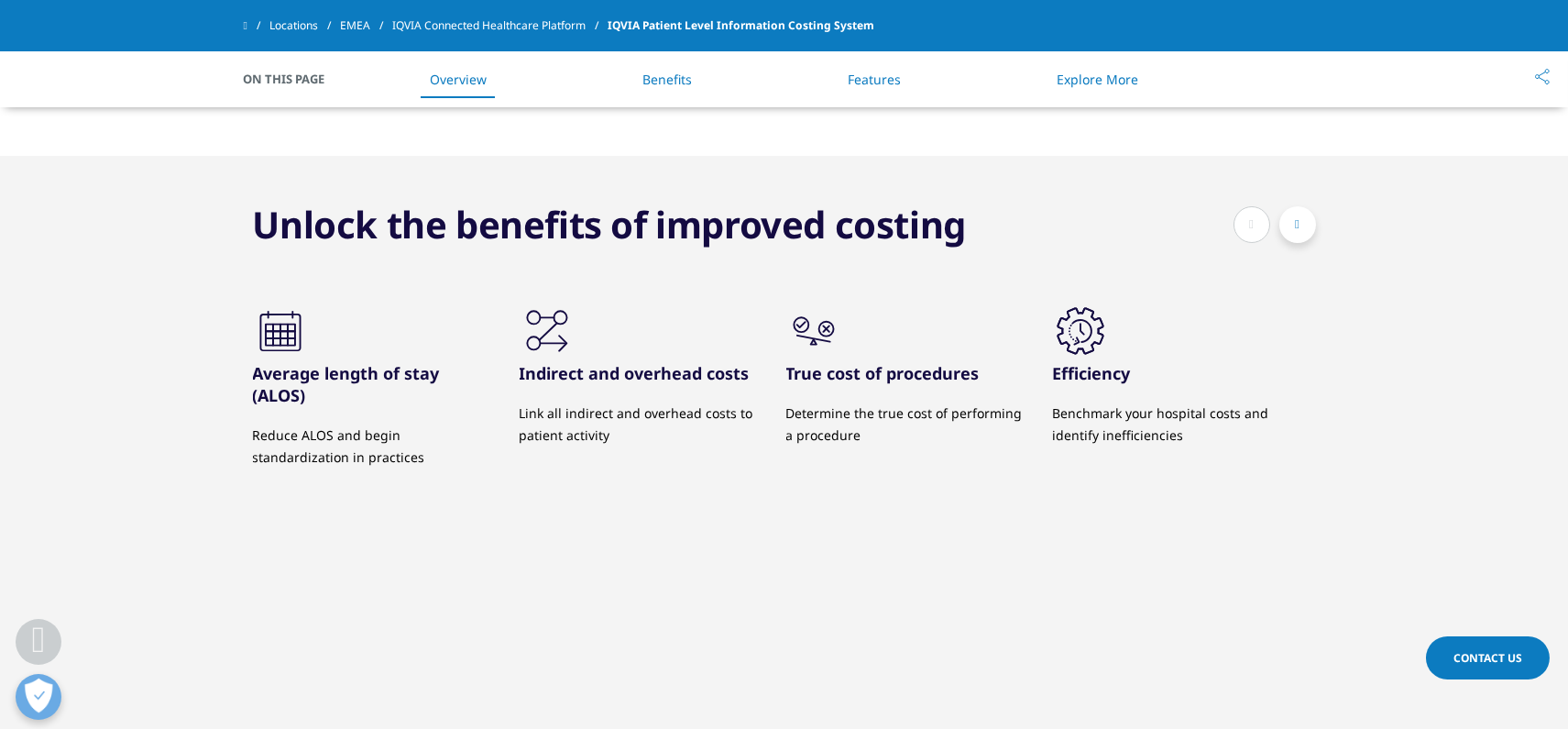click on ".cls-1{fill:#231f20;}
Indirect and overhead costs
Link all indirect and overhead costs to patient activity" at bounding box center (652, 399) 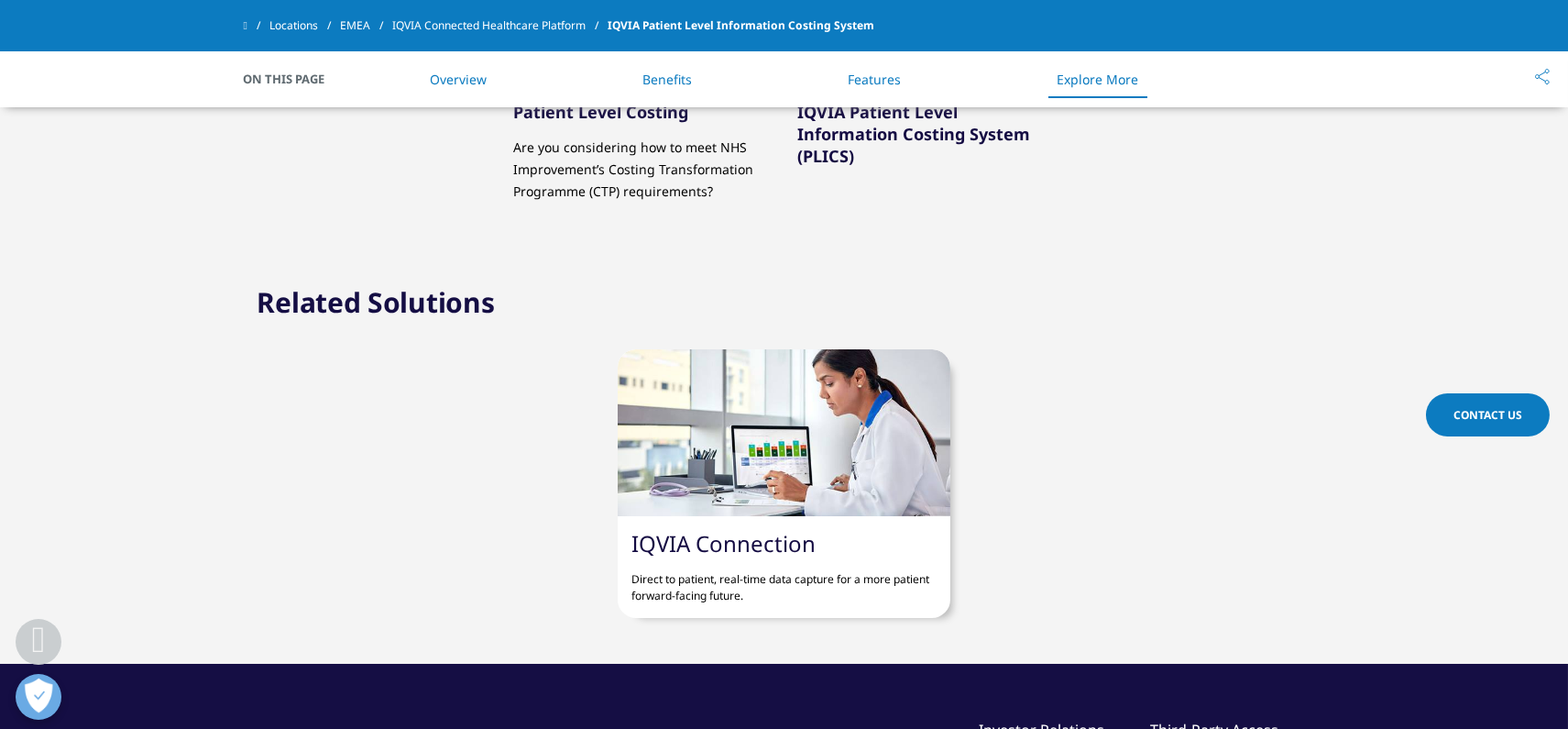 scroll, scrollTop: 2751, scrollLeft: 0, axis: vertical 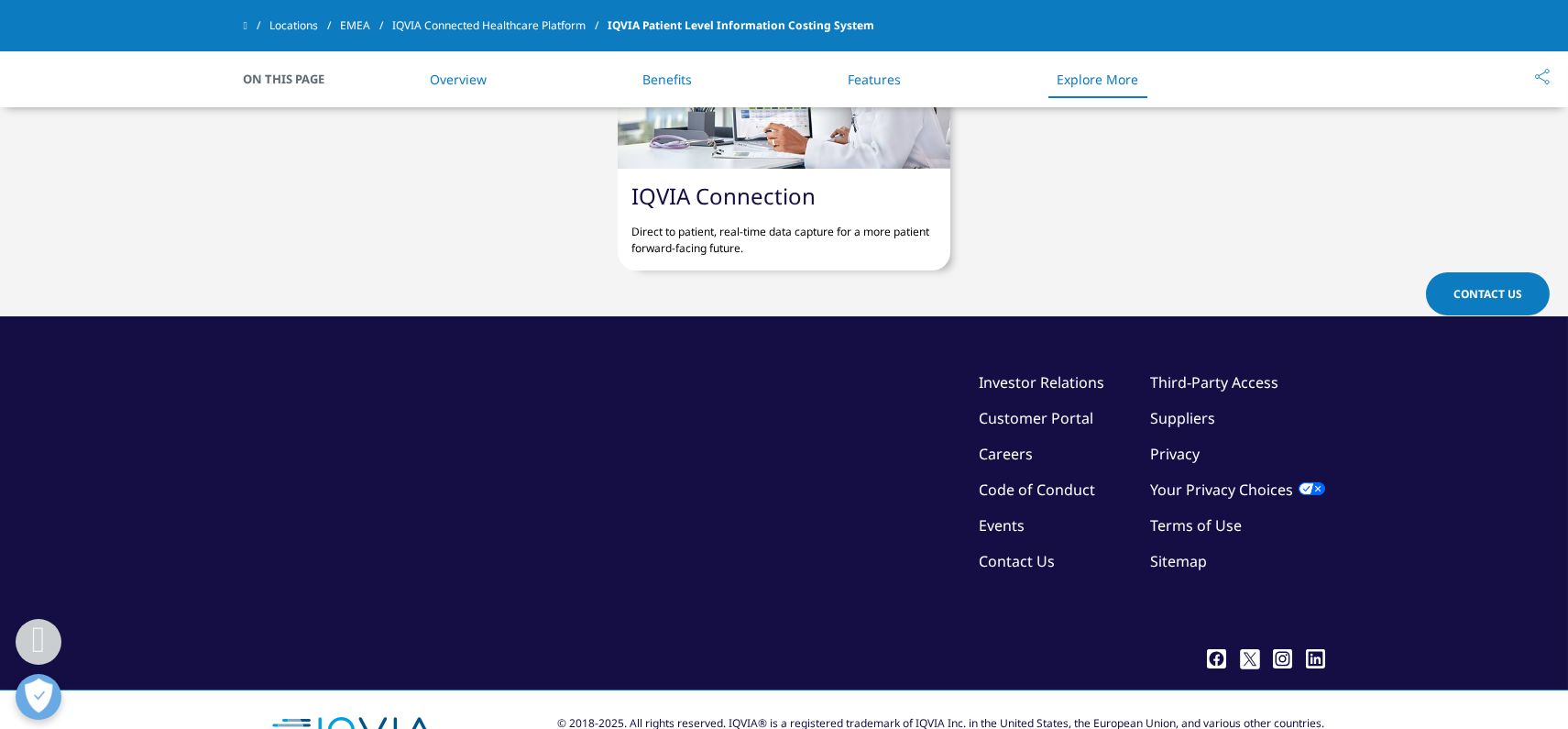 click on "Direct to patient, real-time data capture for a more patient forward-facing future." at bounding box center [784, 233] 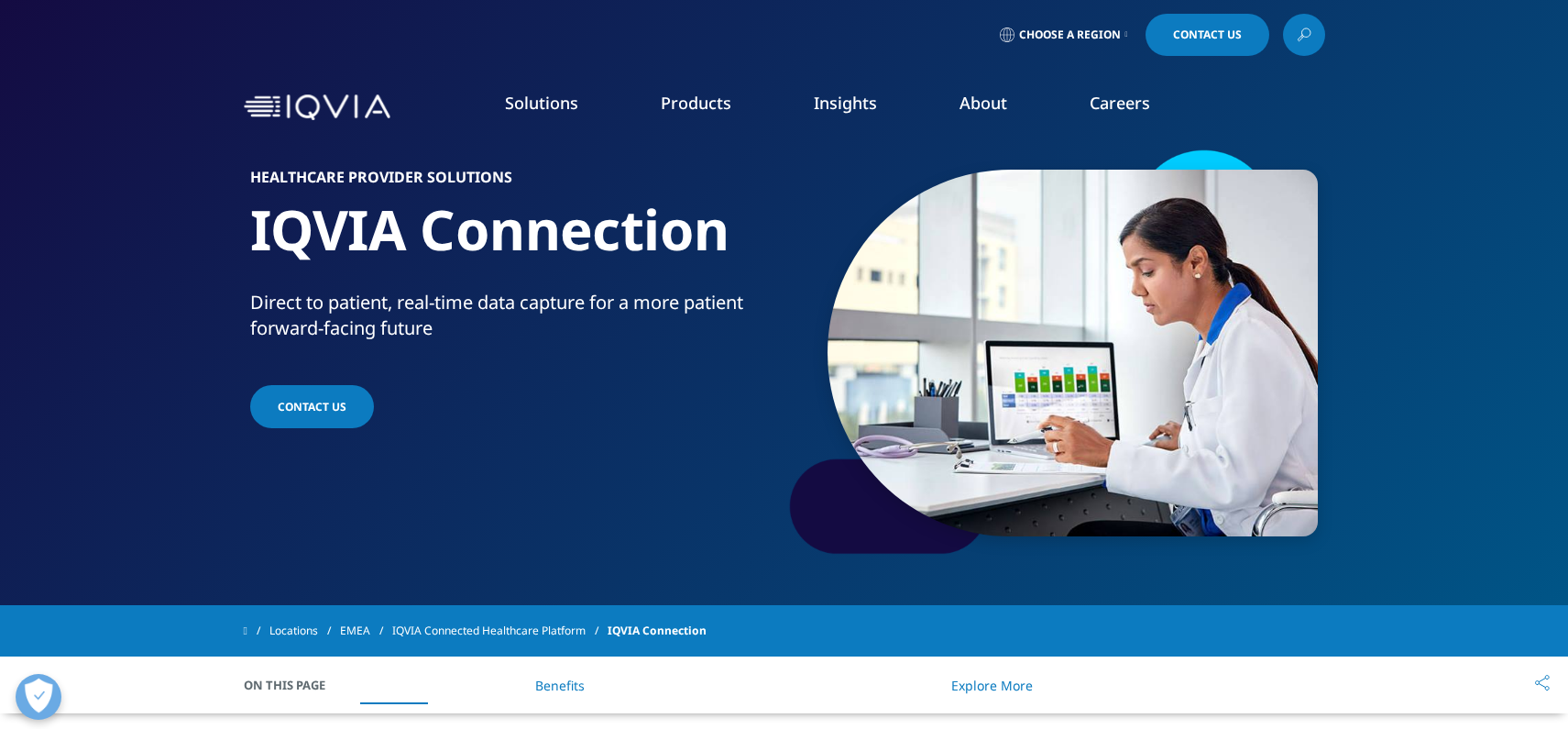 scroll, scrollTop: 0, scrollLeft: 0, axis: both 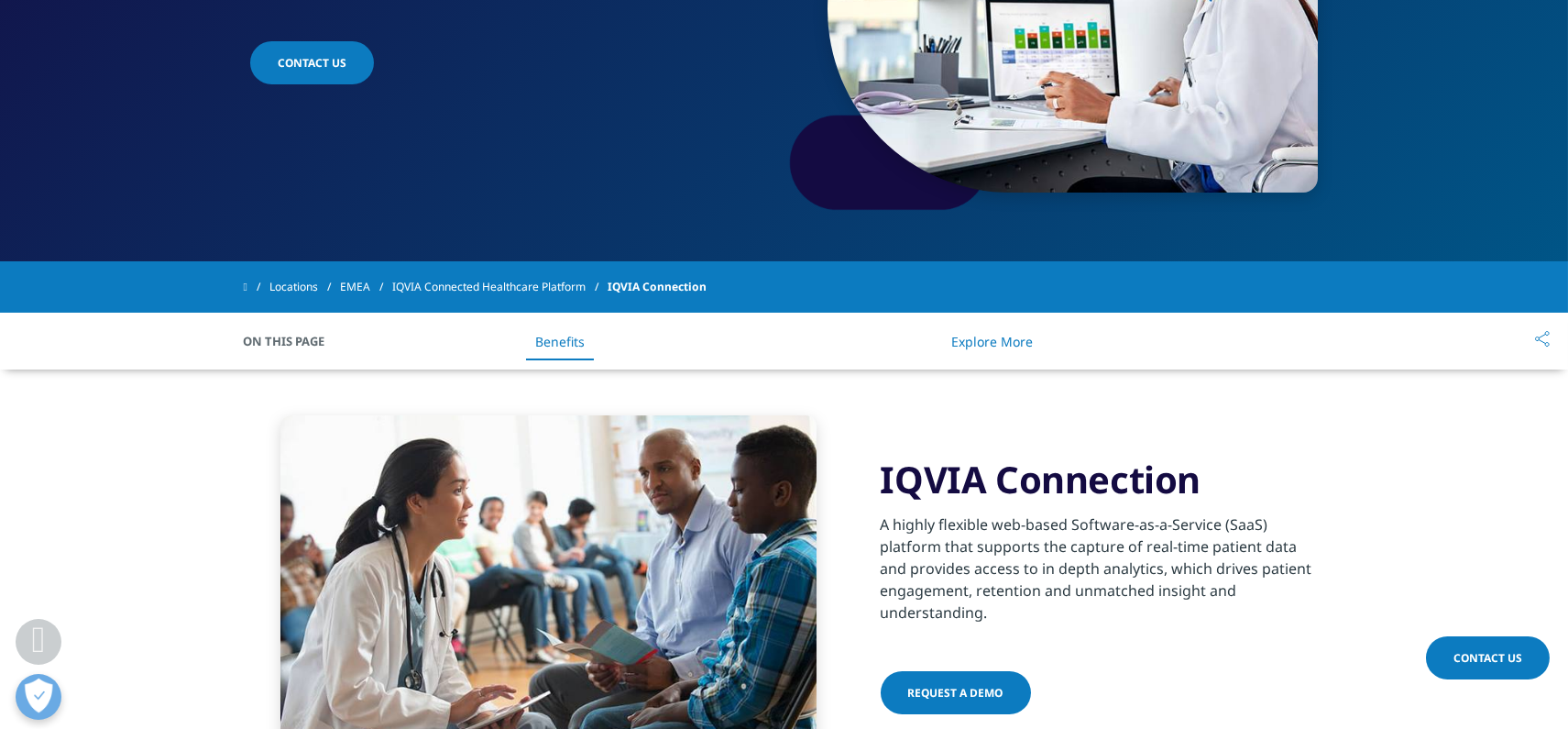 click on "Explore More" at bounding box center [992, 341] 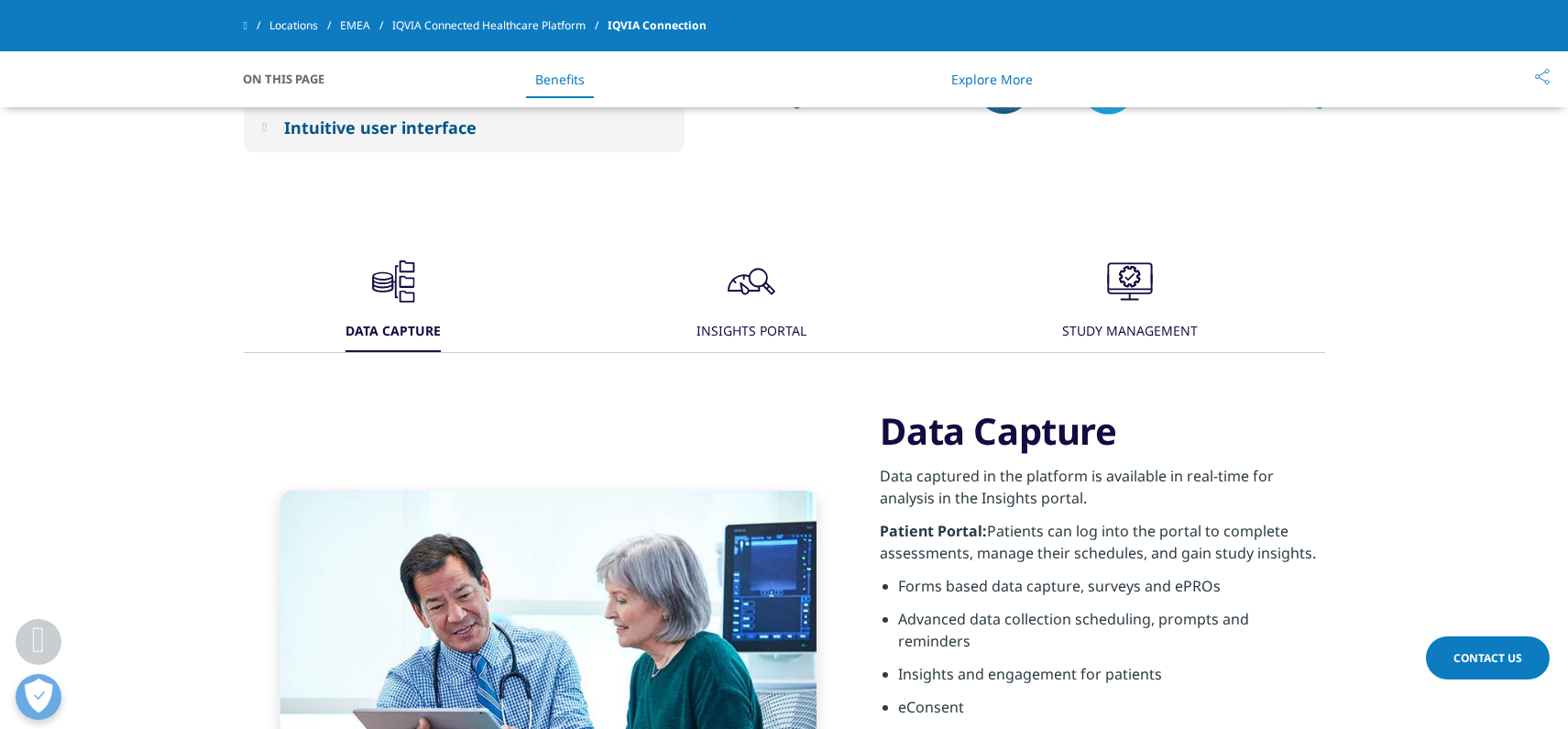 scroll, scrollTop: 1486, scrollLeft: 0, axis: vertical 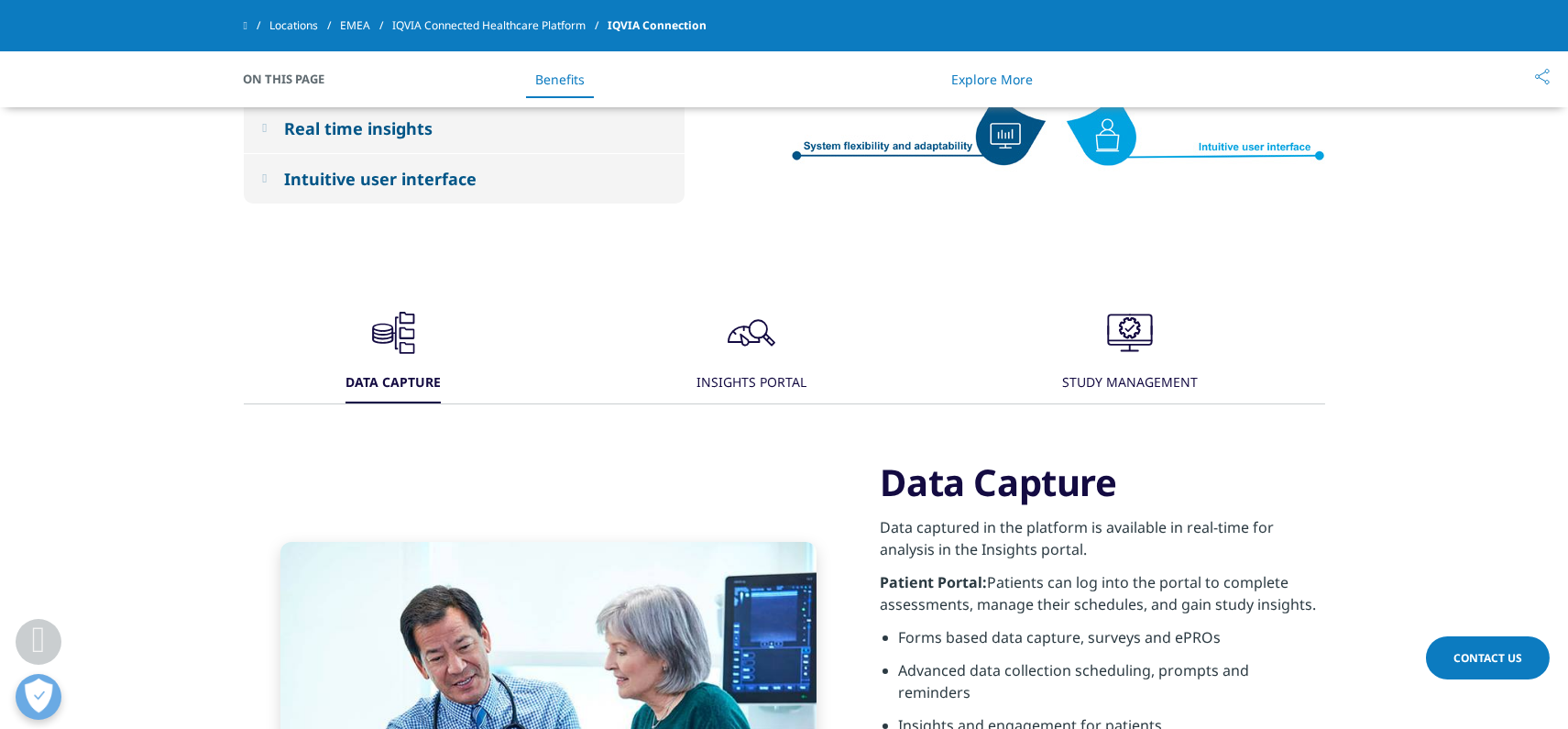 click on "INSIGHTS PORTAL" at bounding box center (751, 383) 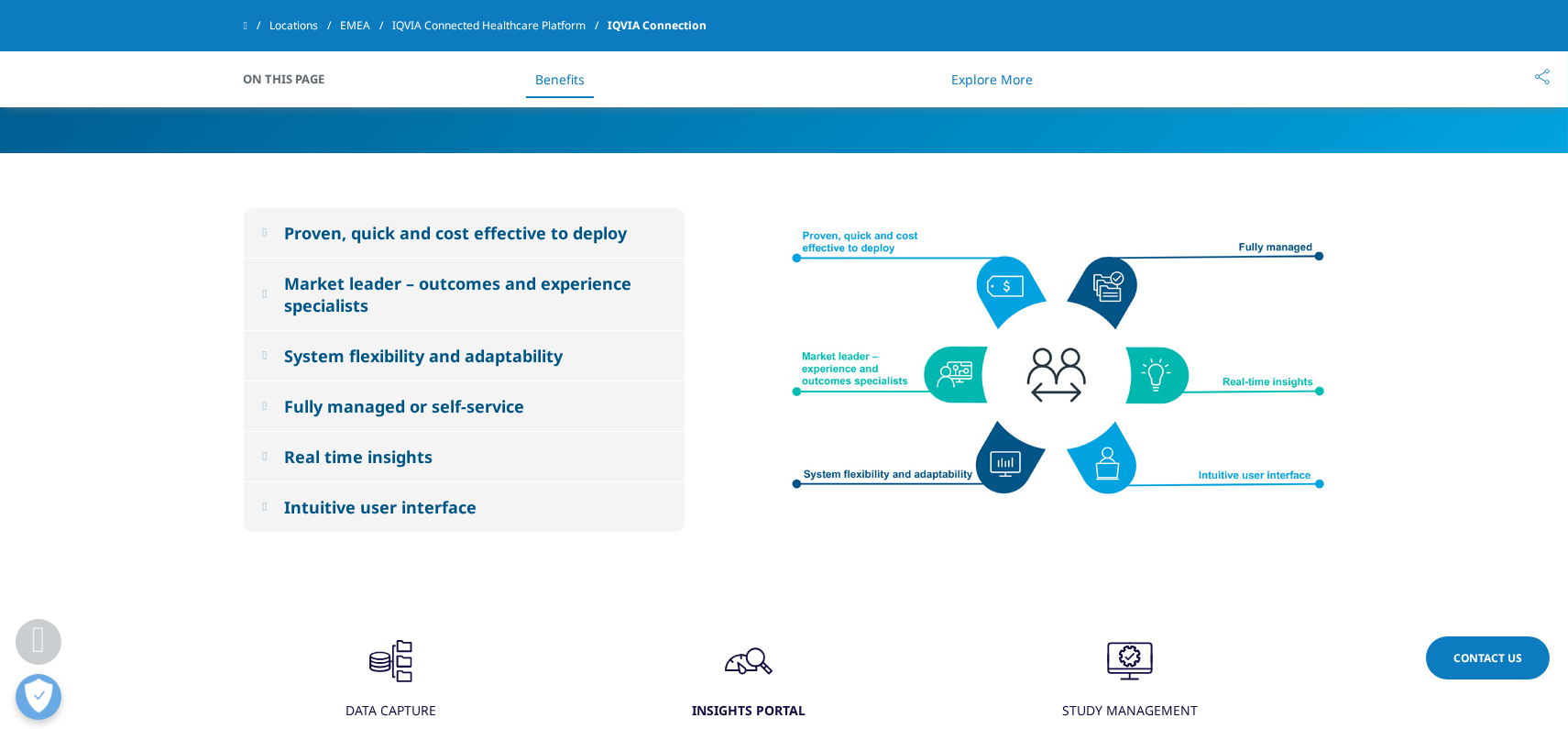 scroll, scrollTop: 1143, scrollLeft: 0, axis: vertical 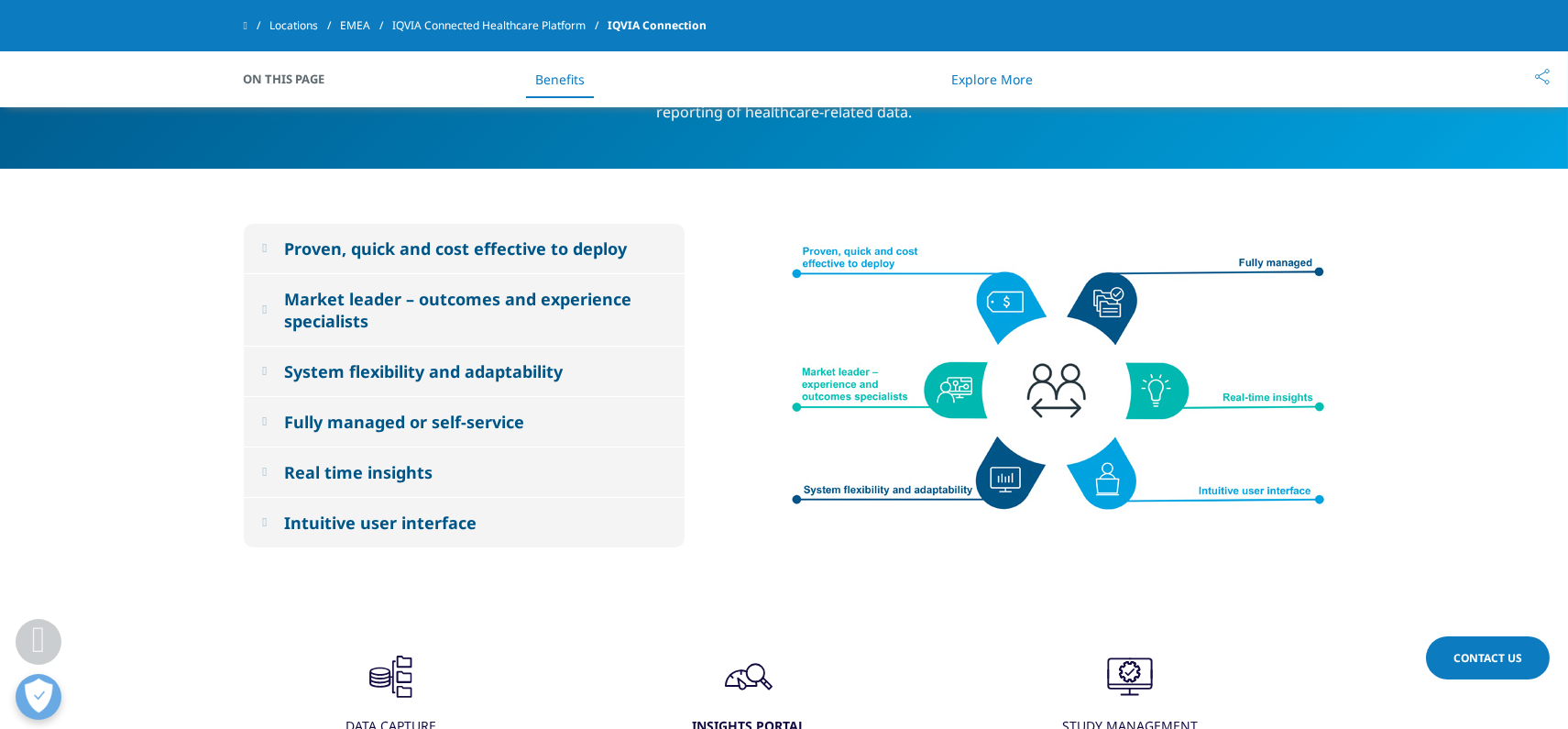 click on "Real time insights" at bounding box center (358, 472) 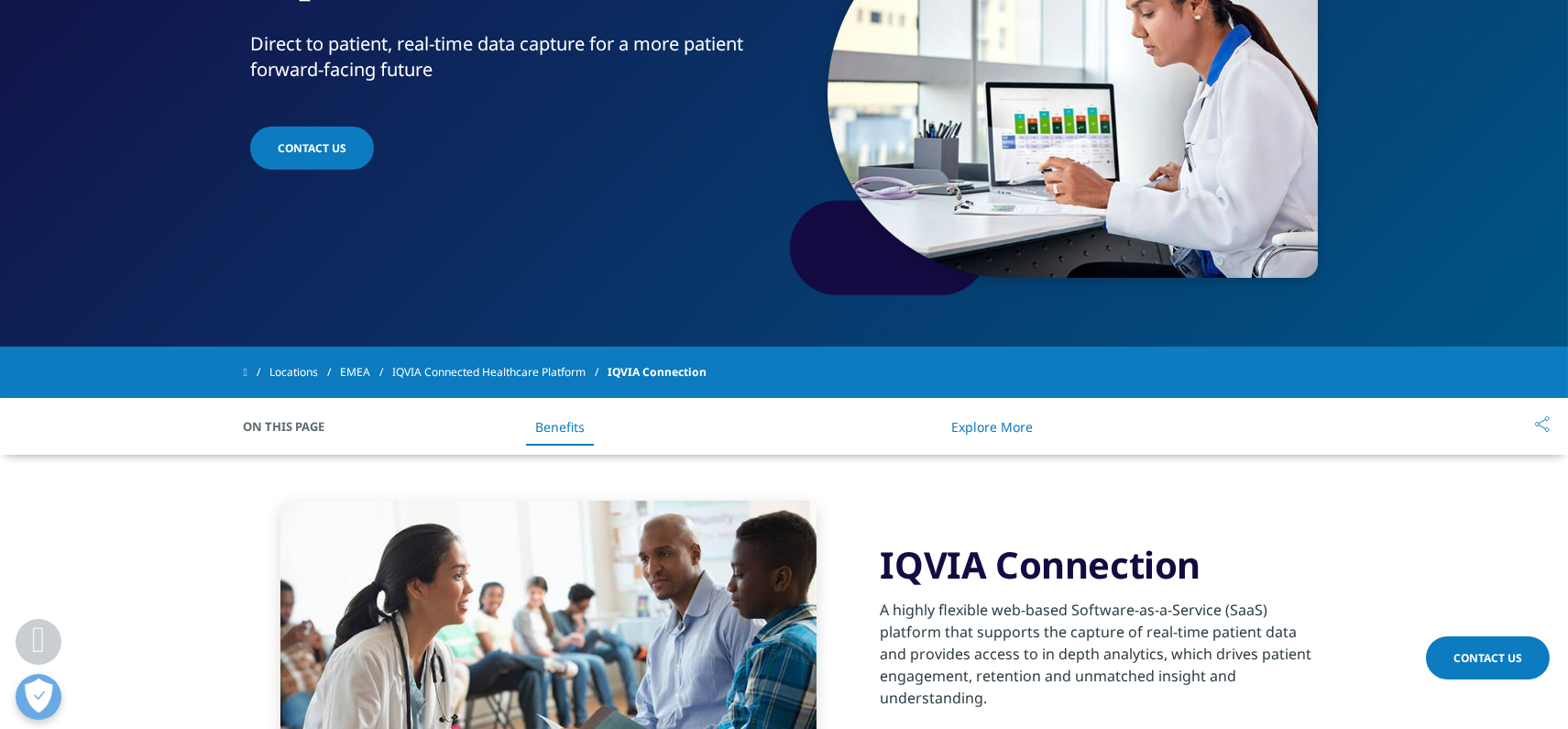 scroll, scrollTop: 0, scrollLeft: 0, axis: both 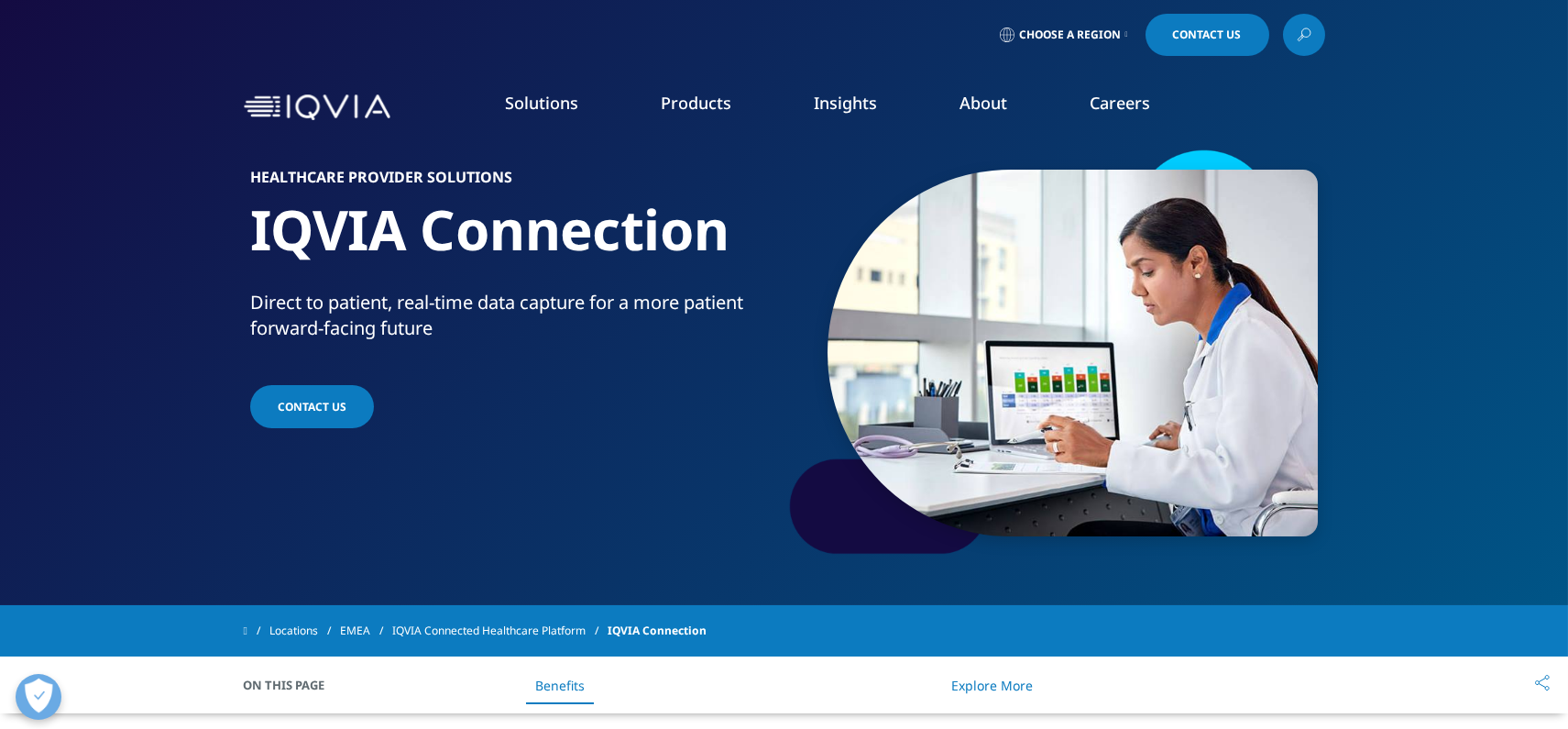 click on "DISCOVER INSIGHTS" at bounding box center (239, 336) 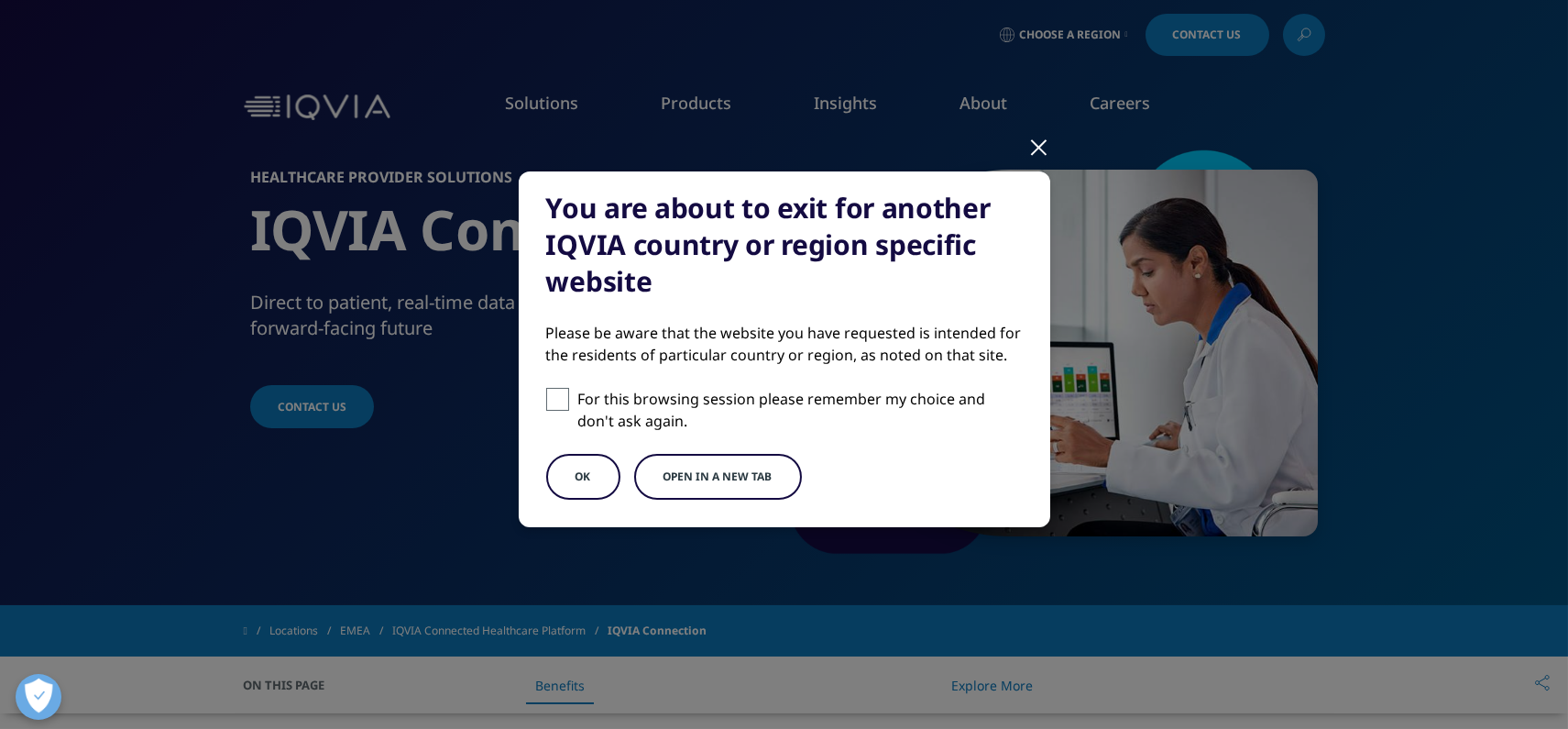 click on "OK" at bounding box center (583, 477) 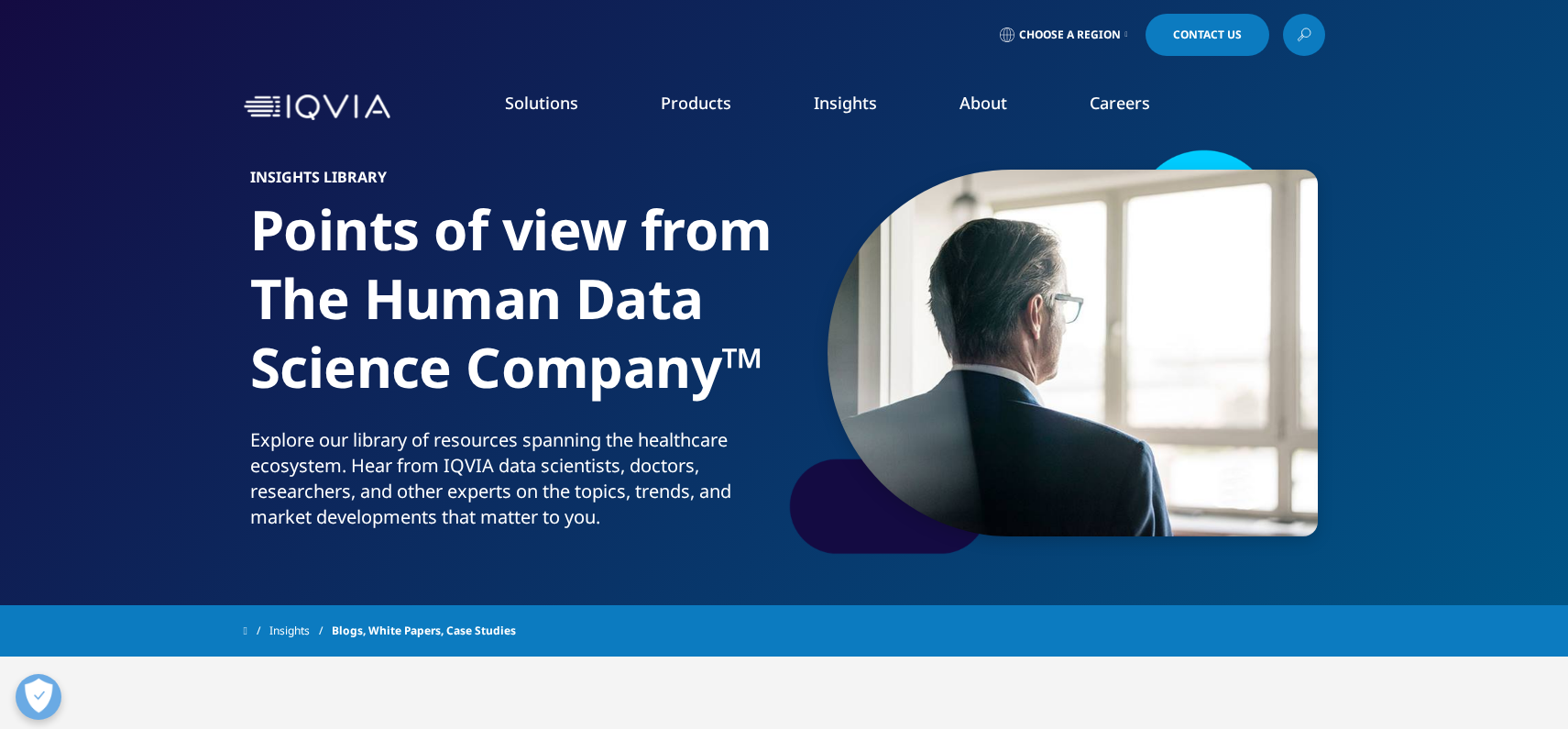 scroll, scrollTop: 0, scrollLeft: 0, axis: both 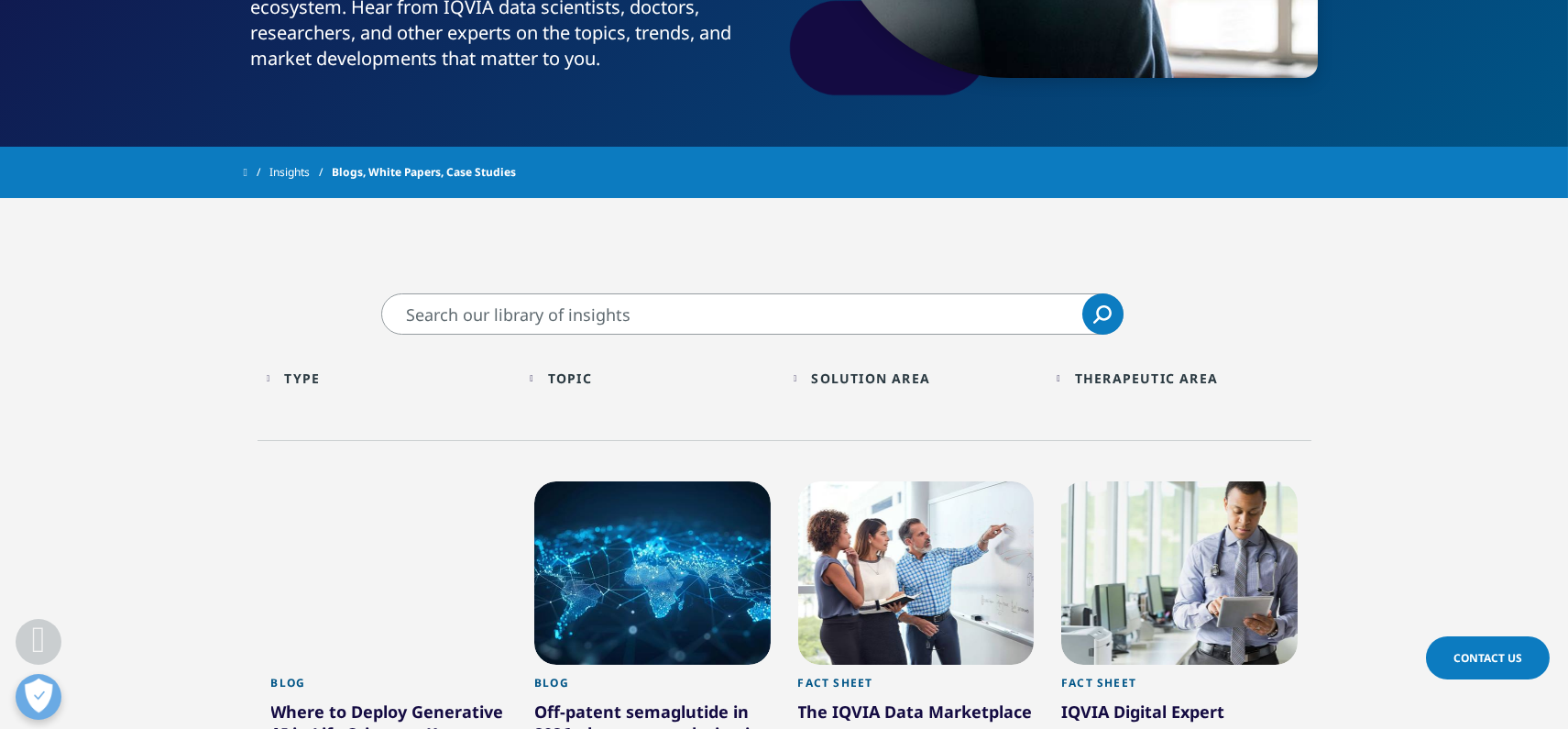 click on "Topic Loading" at bounding box center [662, 378] 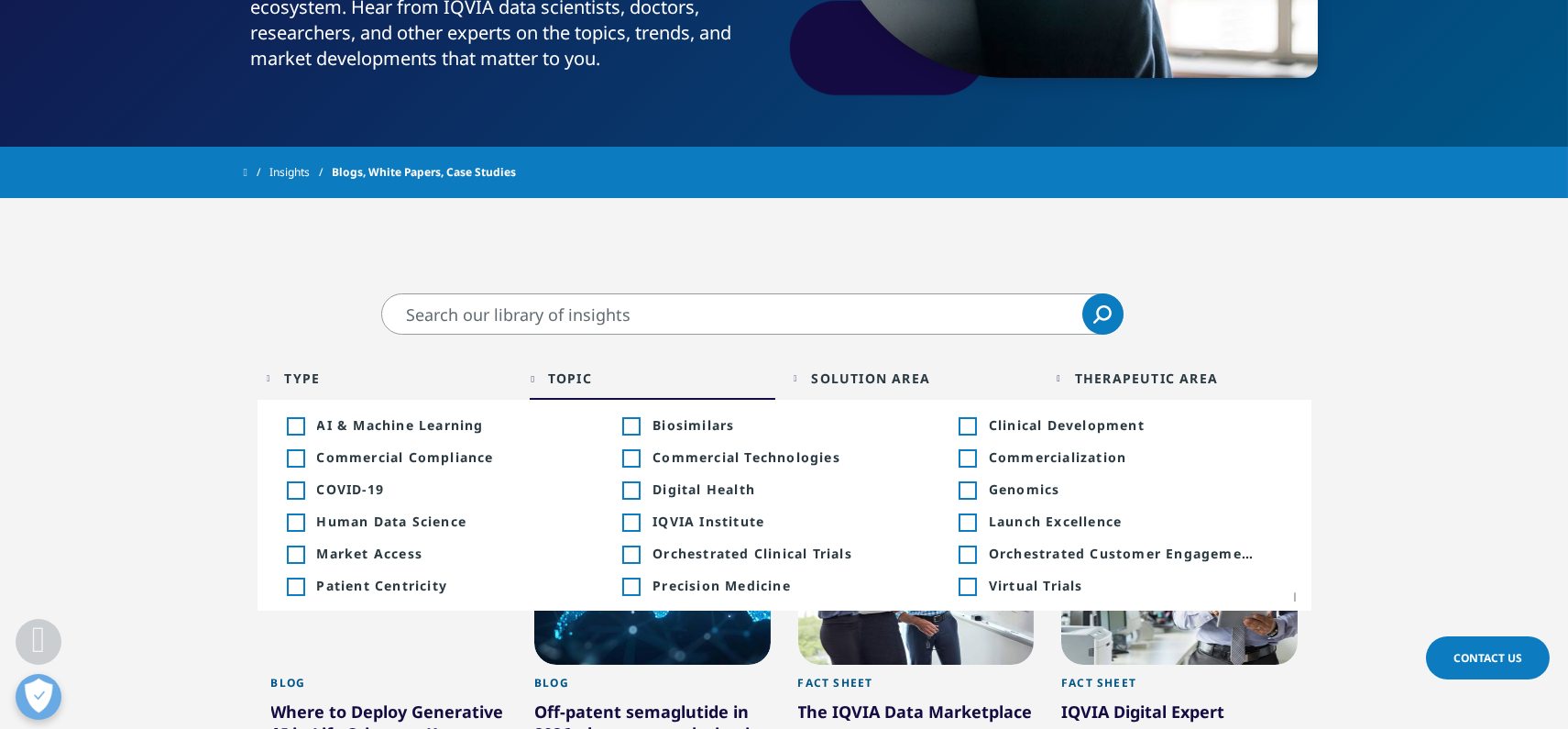 click at bounding box center [752, 314] 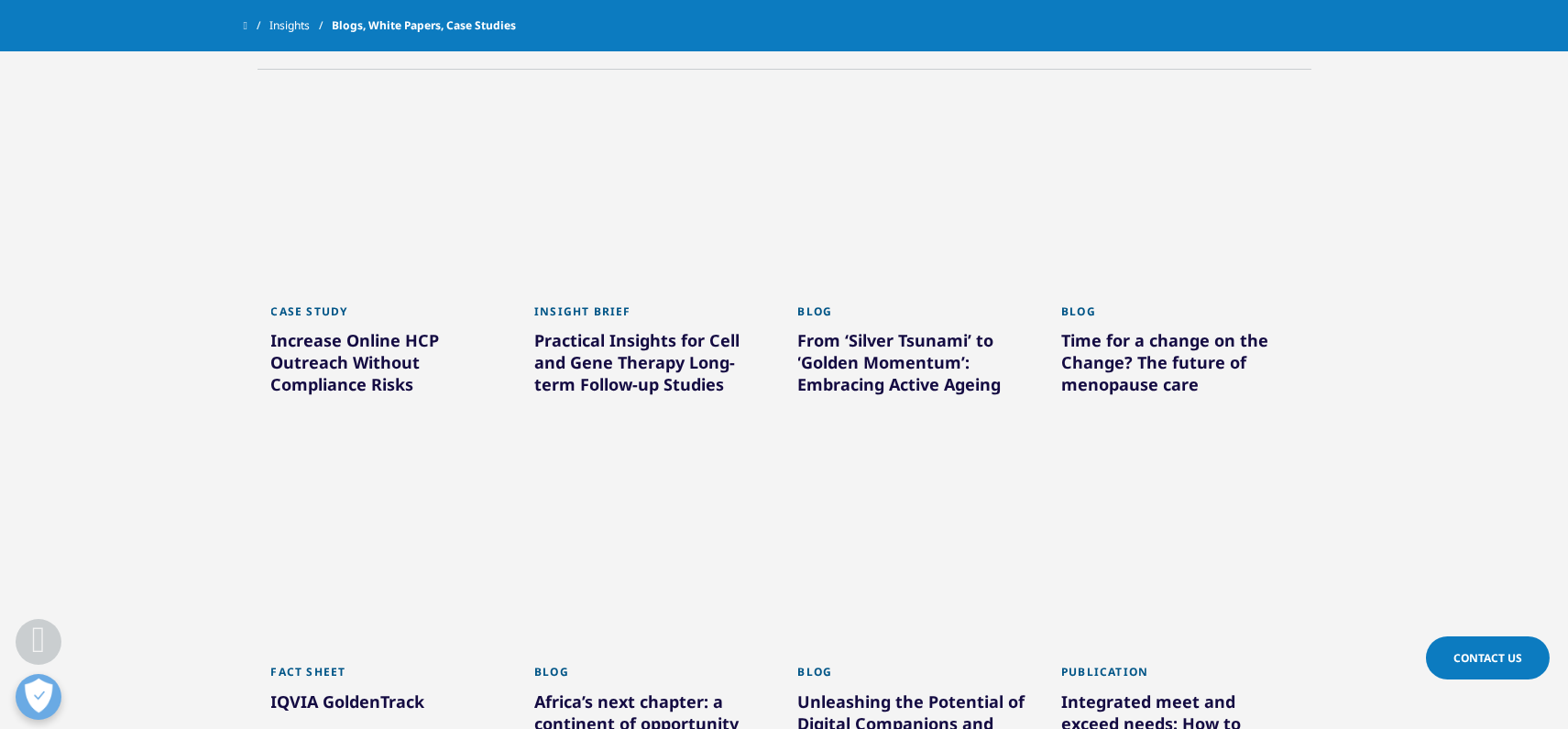 scroll, scrollTop: 802, scrollLeft: 0, axis: vertical 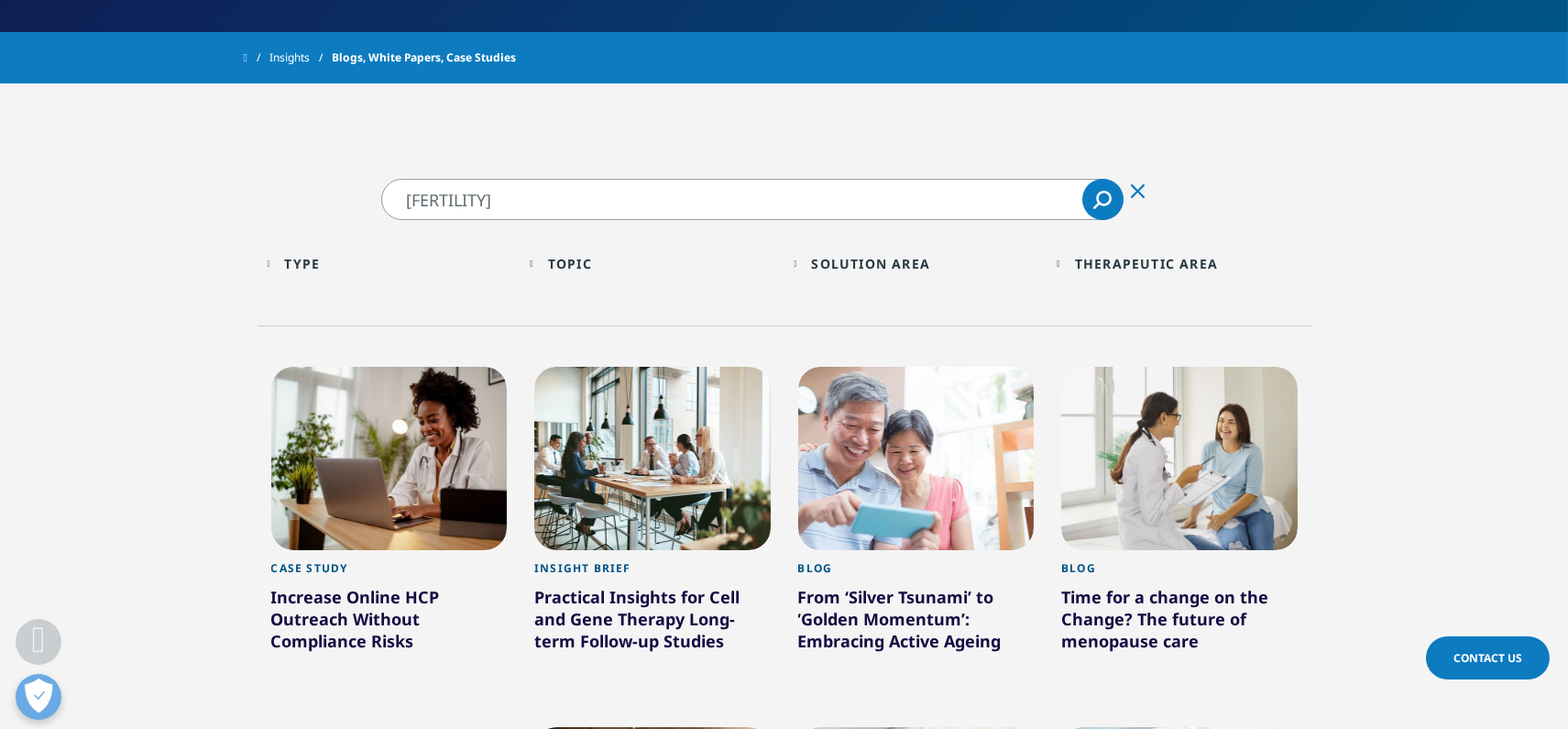 click on "[FERTILITY]" at bounding box center (752, 199) 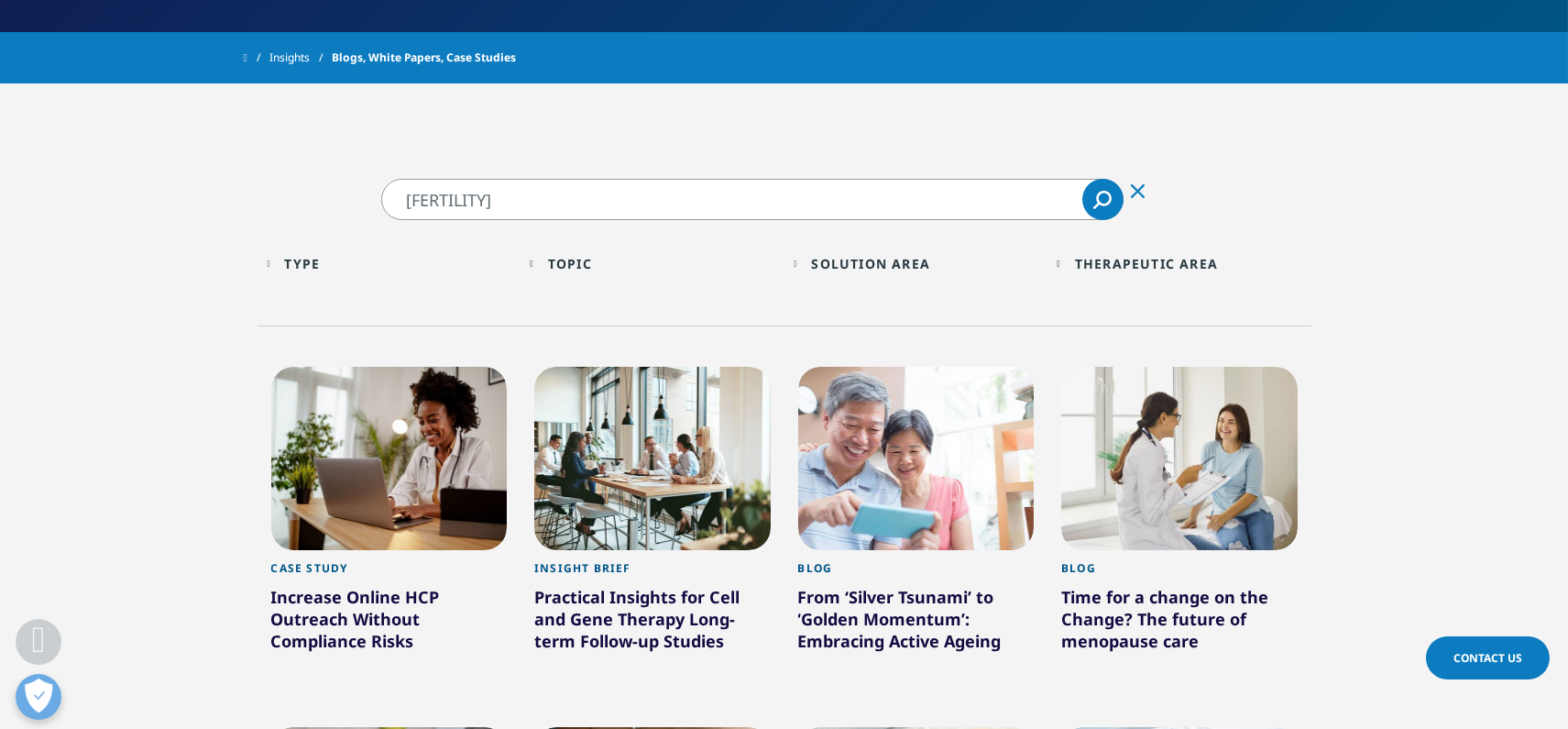 click on "[FERTILITY]" at bounding box center [752, 199] 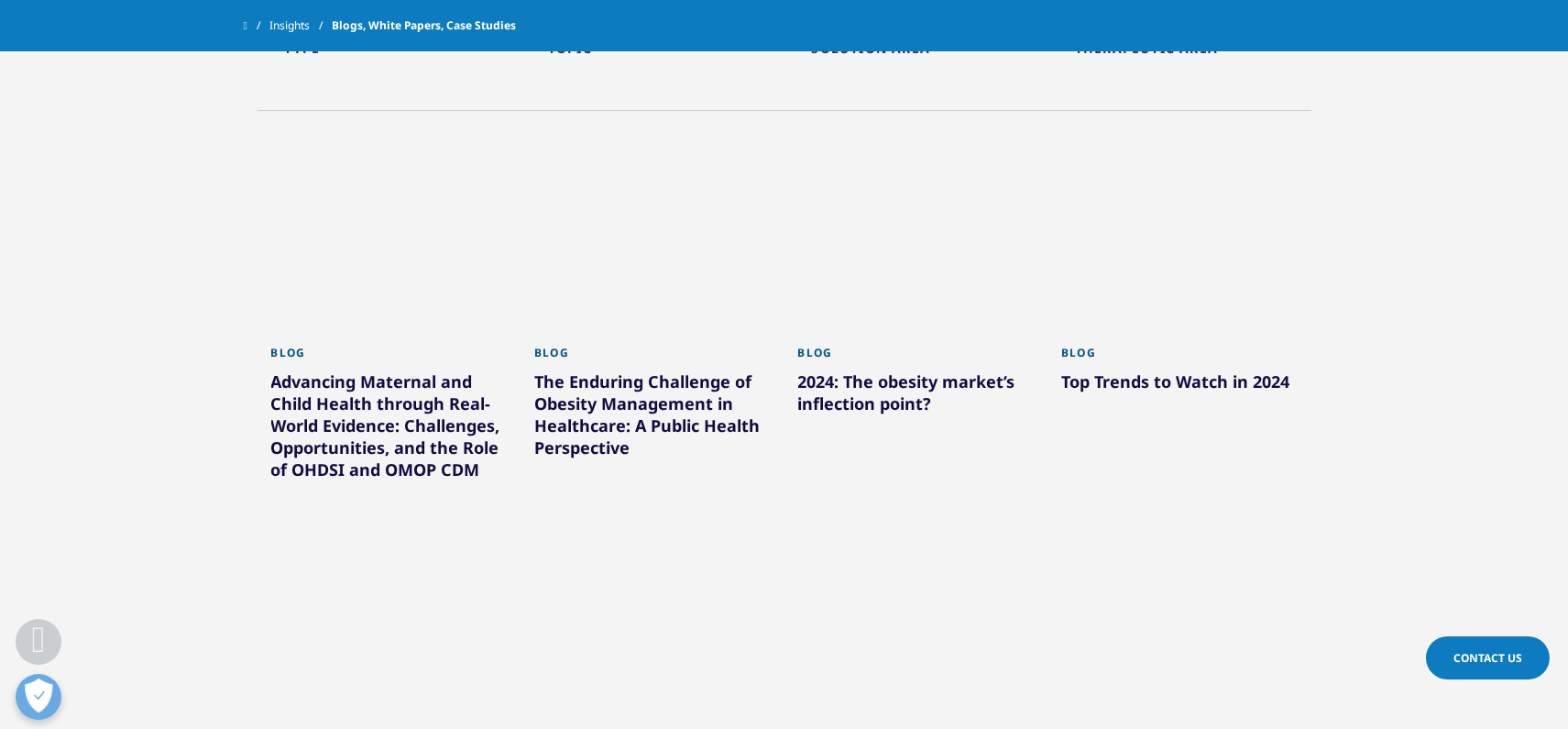 scroll, scrollTop: 344, scrollLeft: 0, axis: vertical 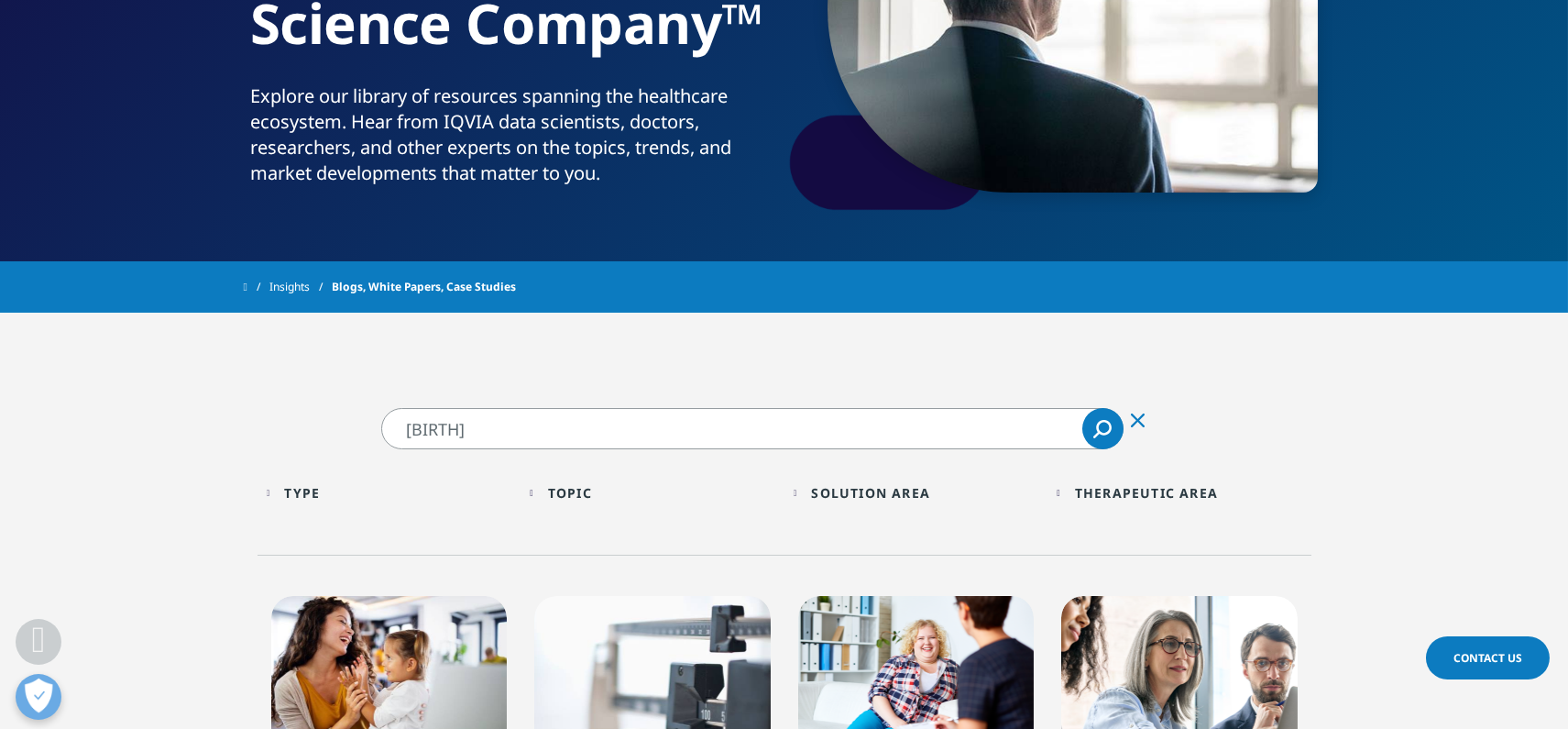 click on "birth" at bounding box center (752, 428) 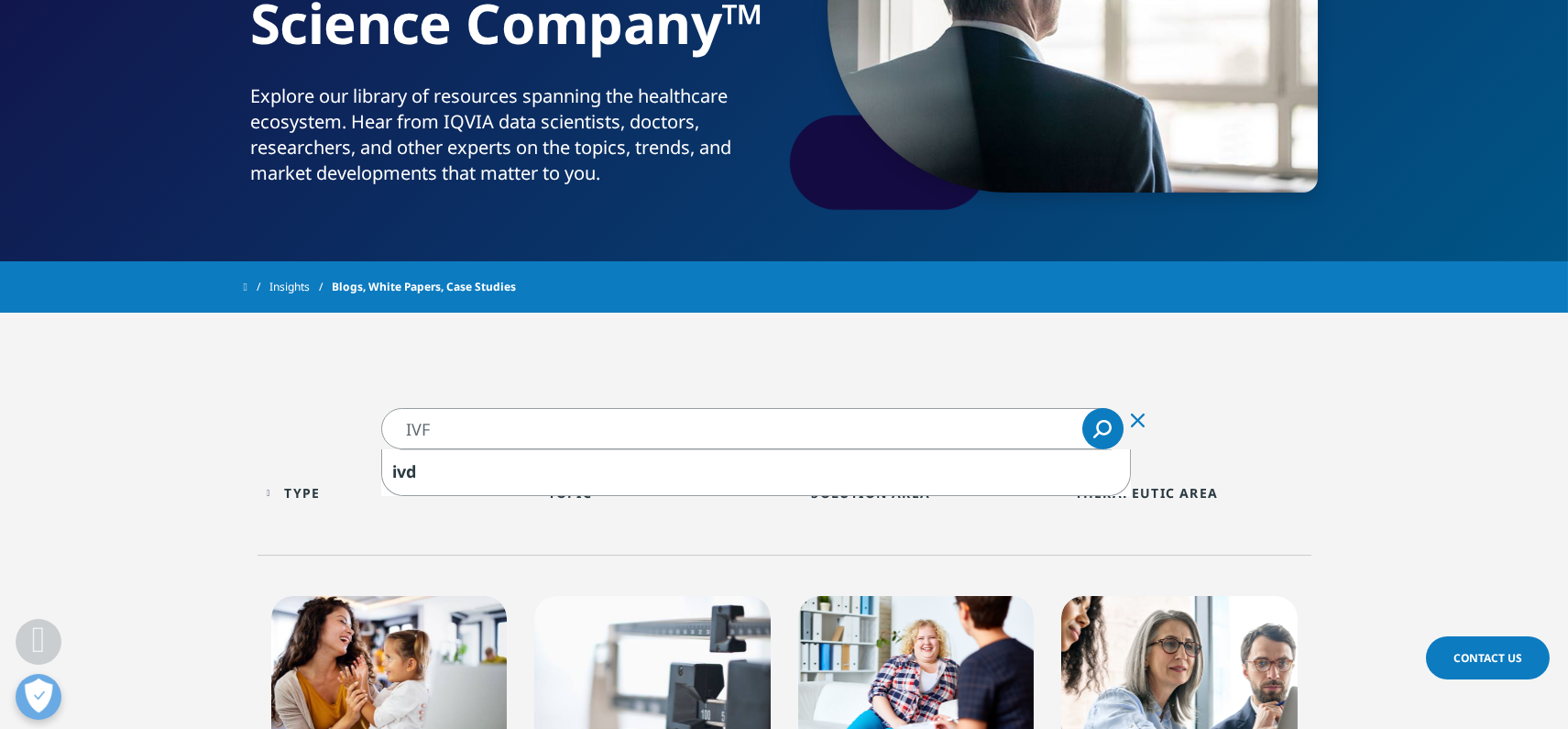 type on "IVF" 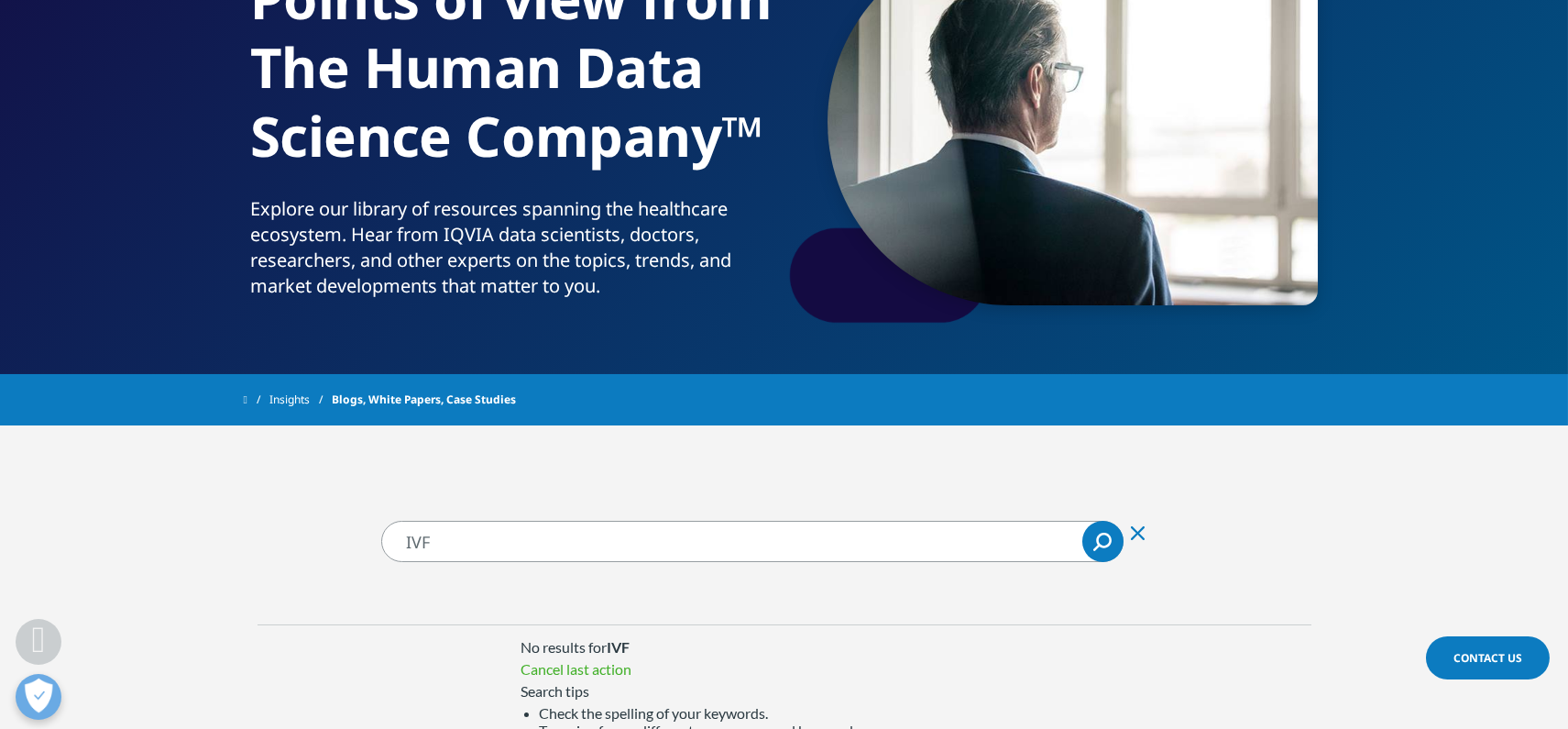 scroll, scrollTop: 0, scrollLeft: 0, axis: both 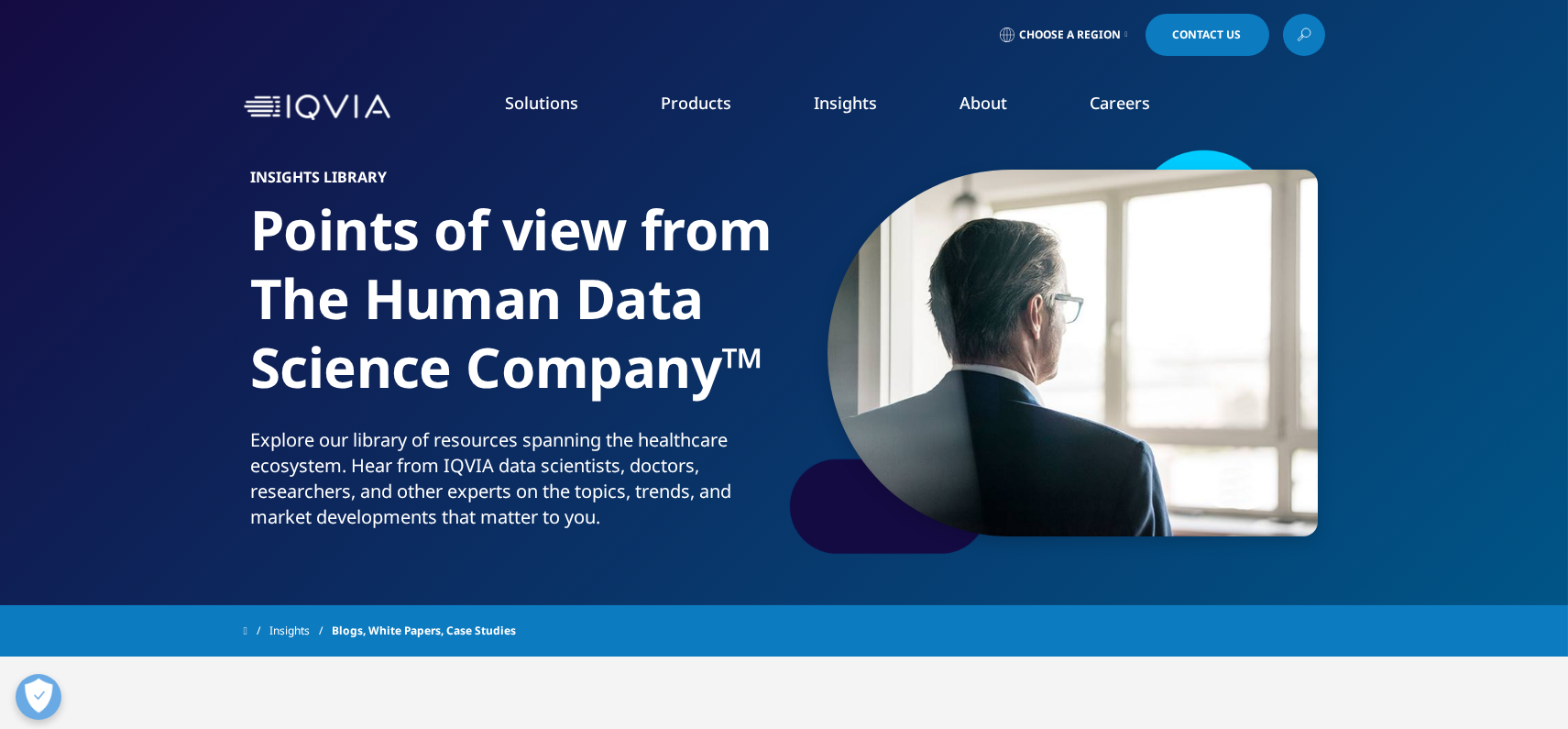 click on "Commercialization" at bounding box center (161, 367) 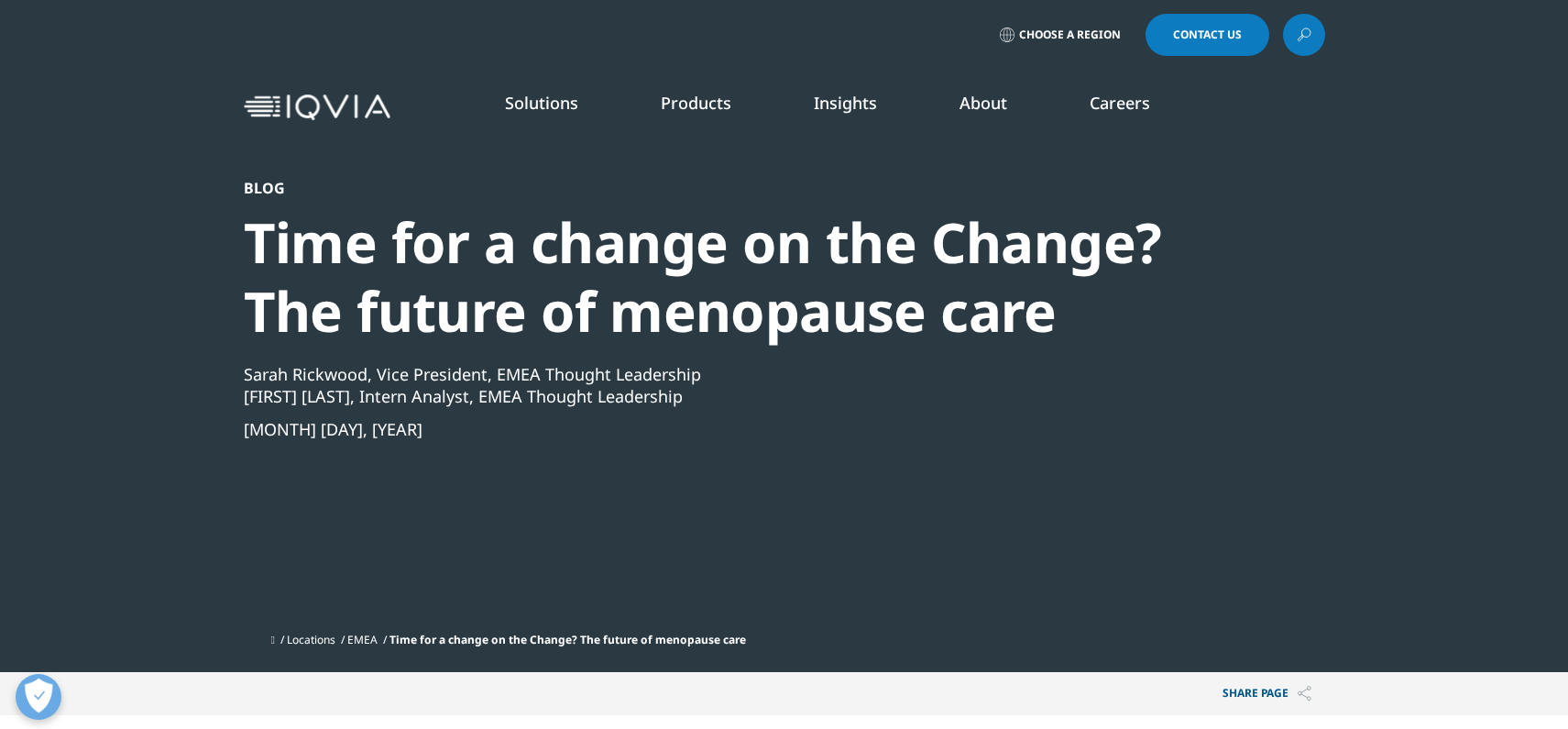 scroll, scrollTop: 0, scrollLeft: 0, axis: both 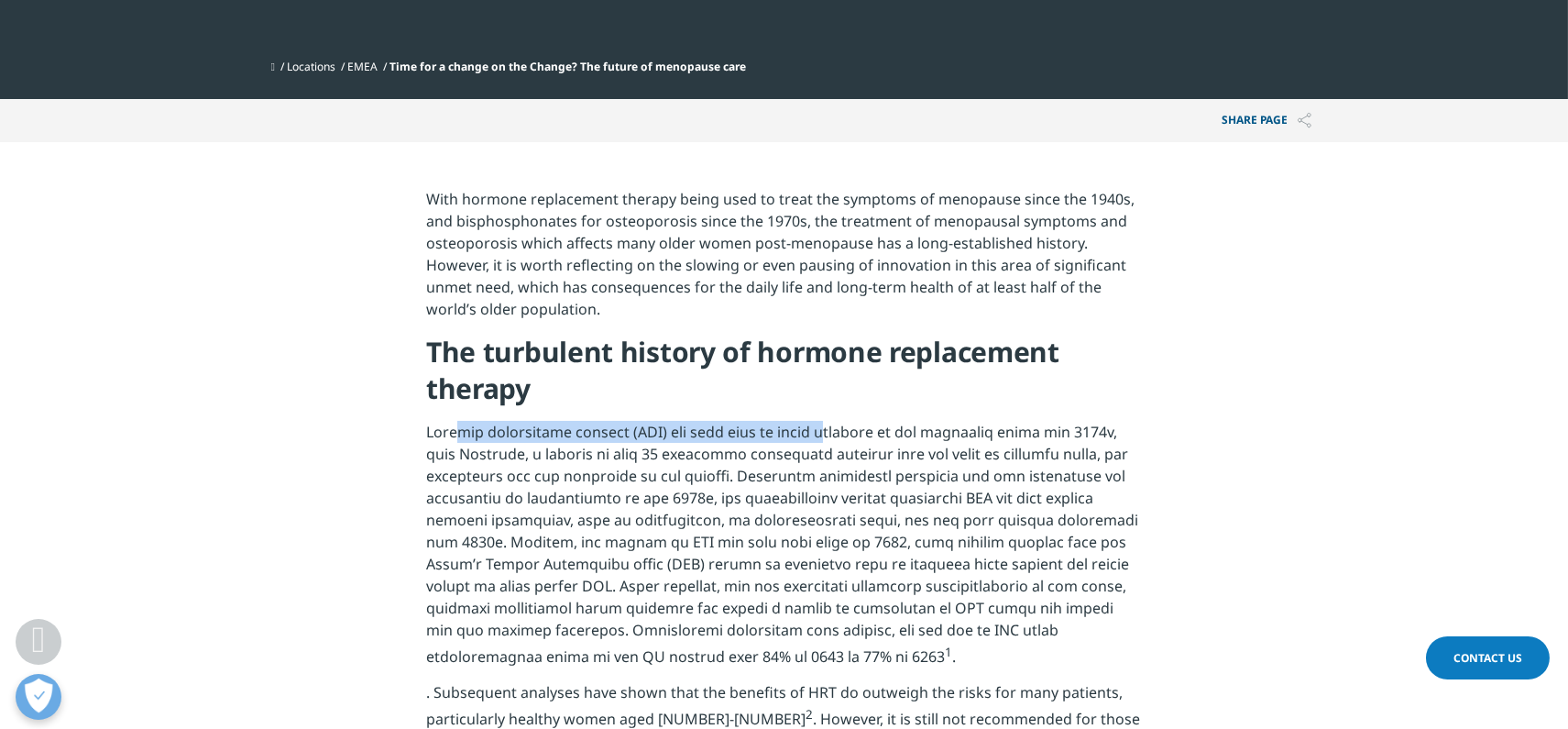 drag, startPoint x: 467, startPoint y: 431, endPoint x: 851, endPoint y: 433, distance: 384.00521 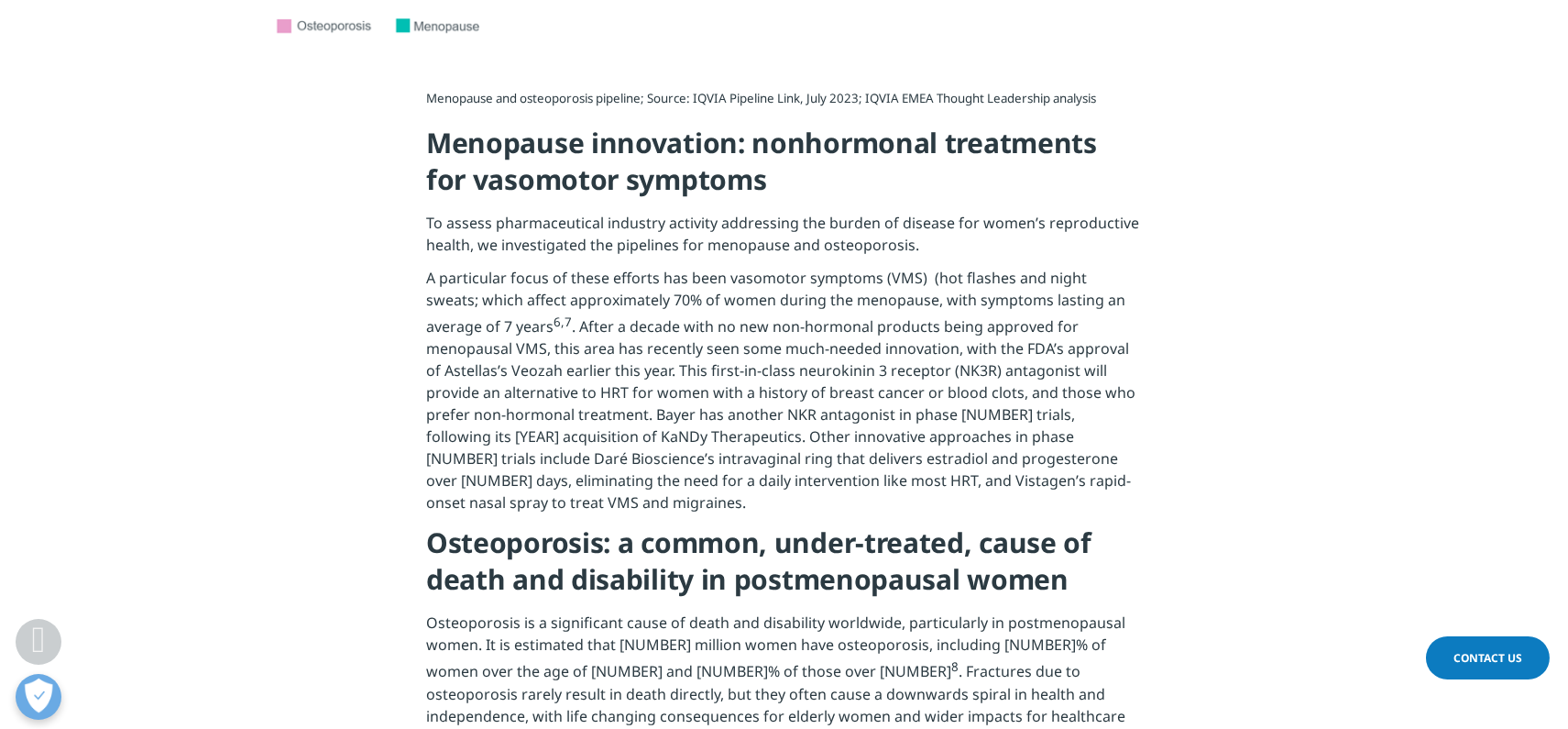 scroll, scrollTop: 2063, scrollLeft: 0, axis: vertical 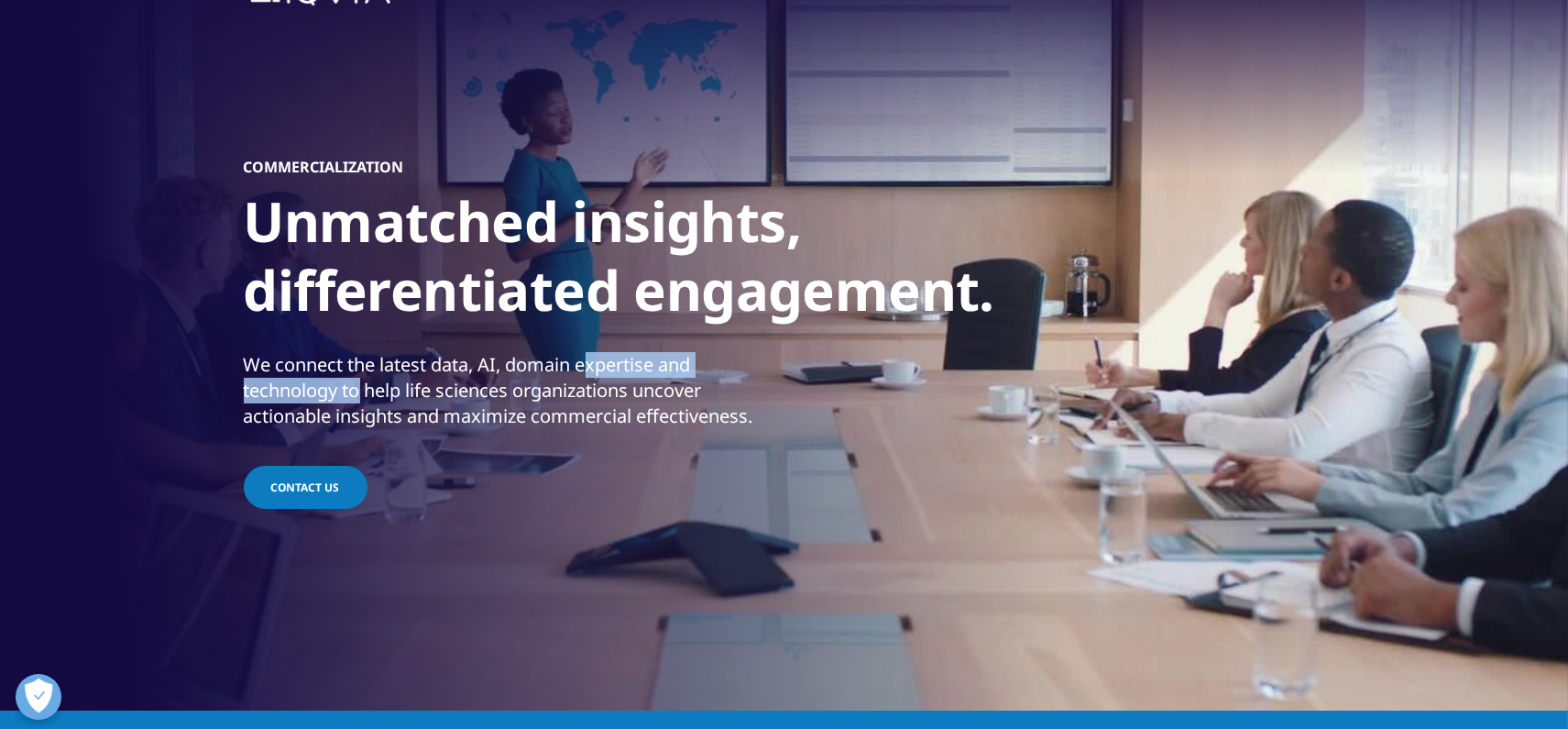drag, startPoint x: 348, startPoint y: 363, endPoint x: 568, endPoint y: 377, distance: 220.445 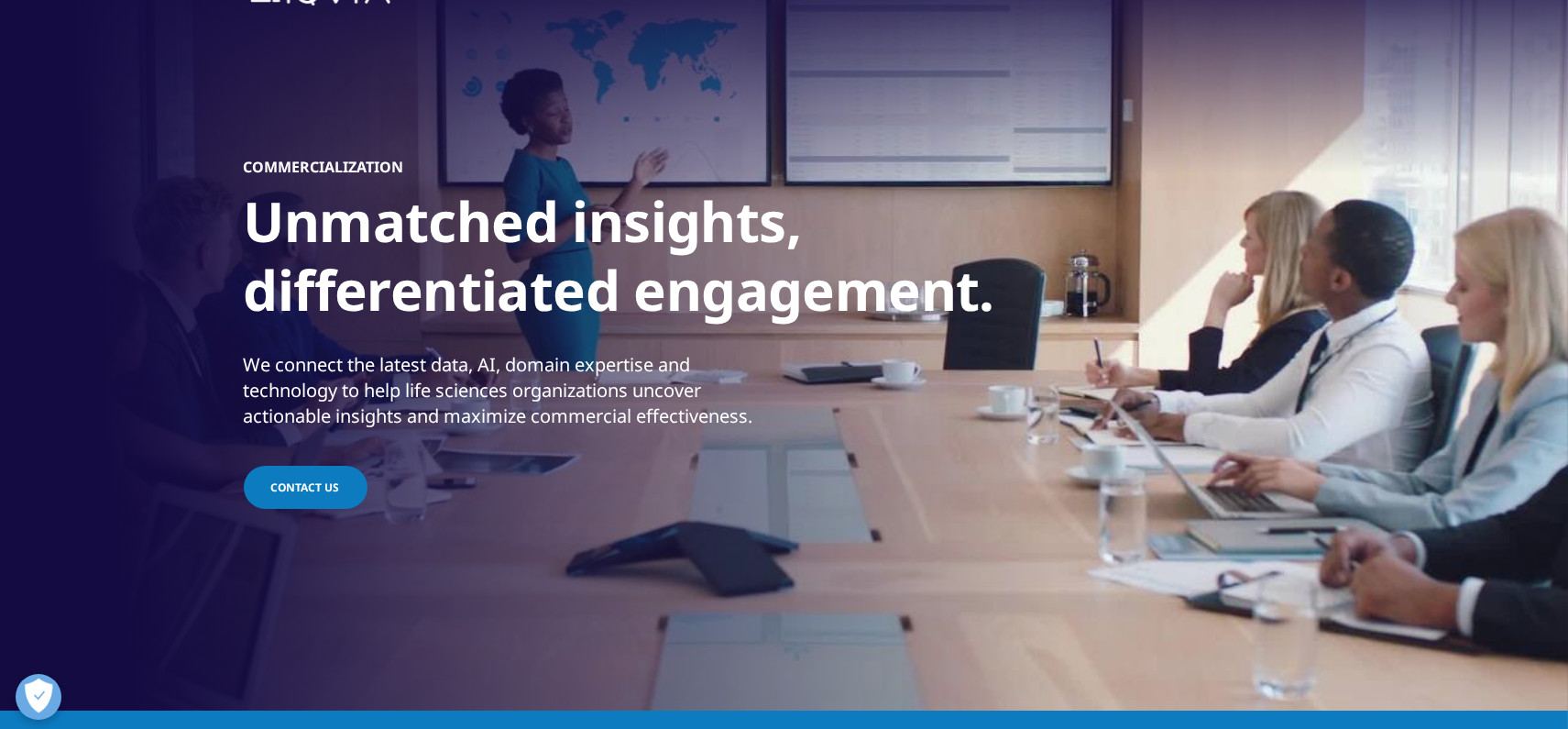 drag, startPoint x: 568, startPoint y: 377, endPoint x: 598, endPoint y: 469, distance: 96.7678 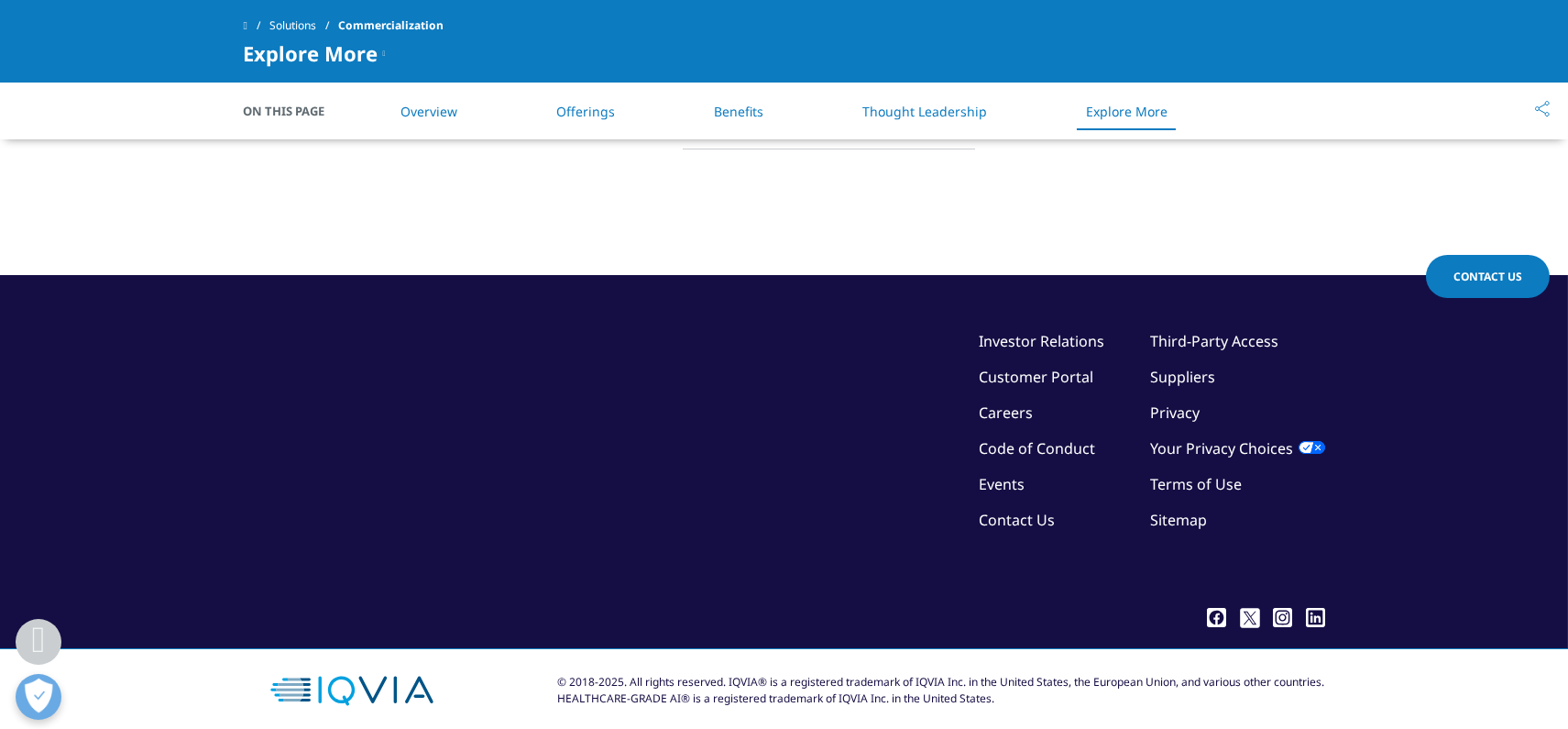 scroll, scrollTop: 4745, scrollLeft: 0, axis: vertical 